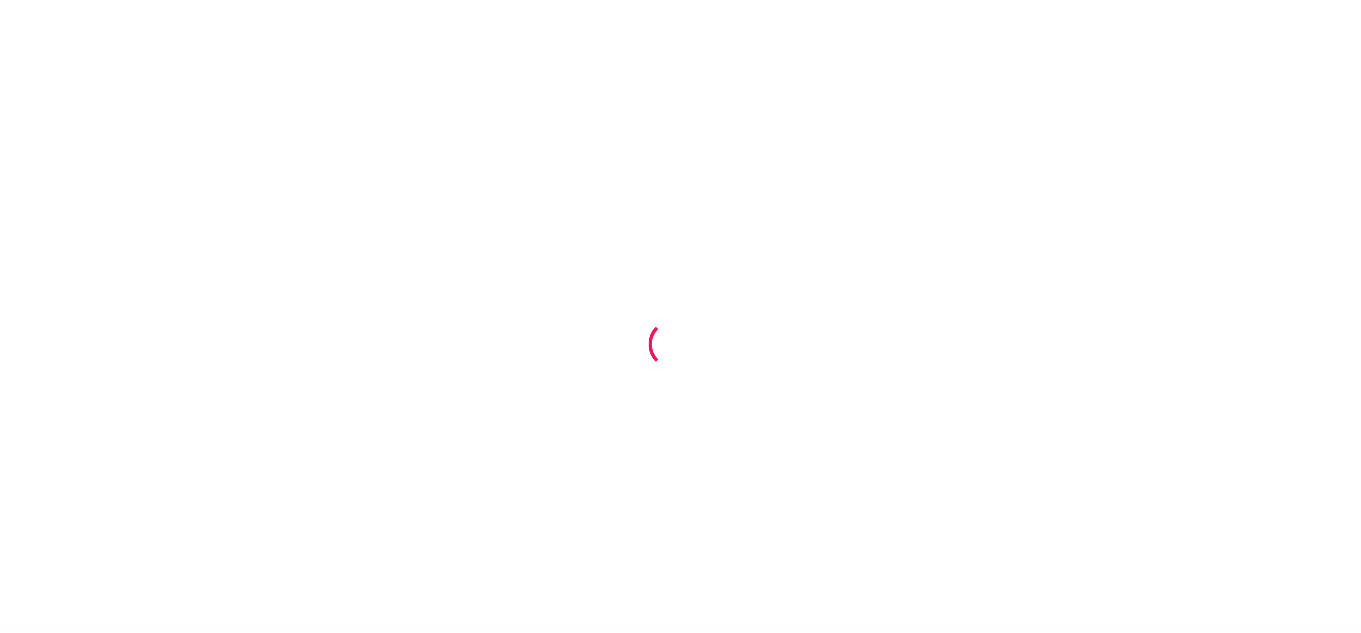scroll, scrollTop: 0, scrollLeft: 0, axis: both 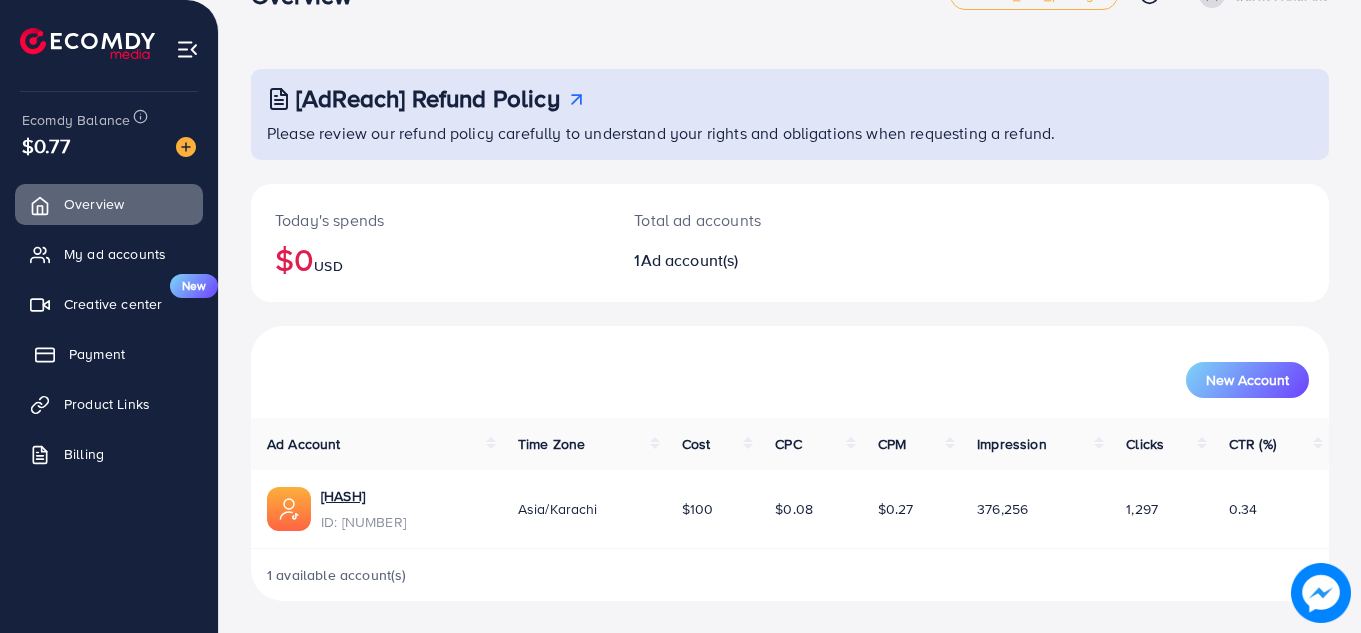 click on "Payment" at bounding box center [109, 354] 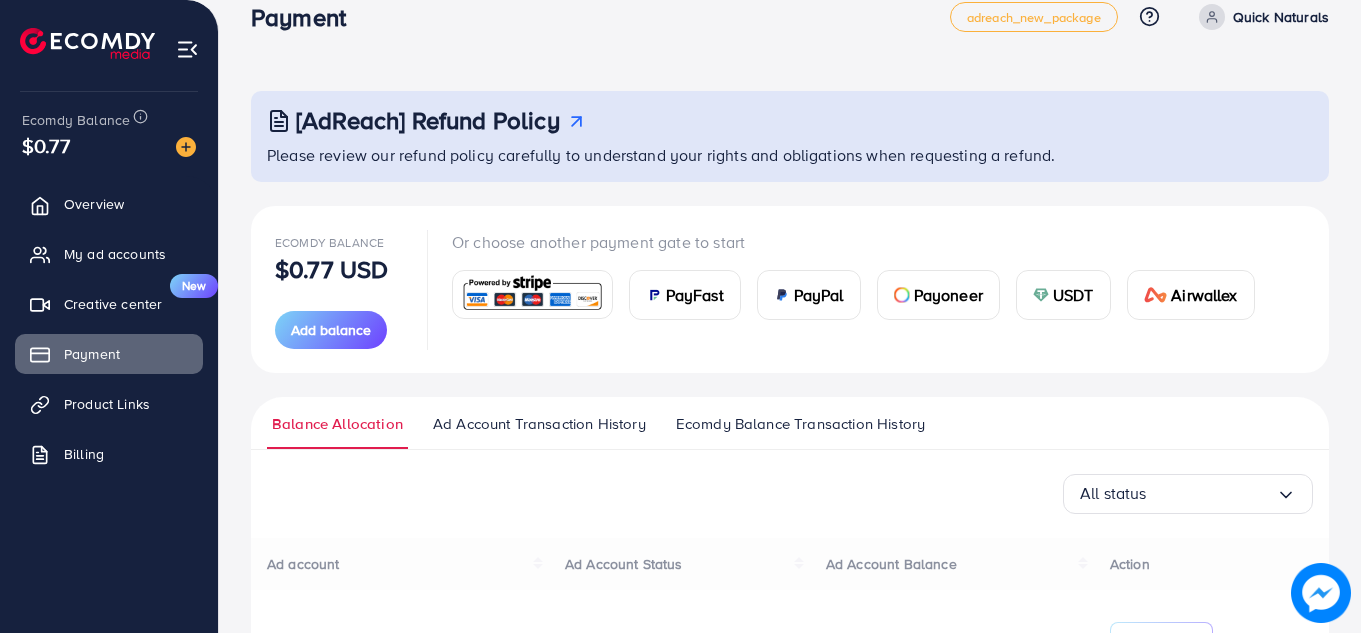 scroll, scrollTop: 36, scrollLeft: 0, axis: vertical 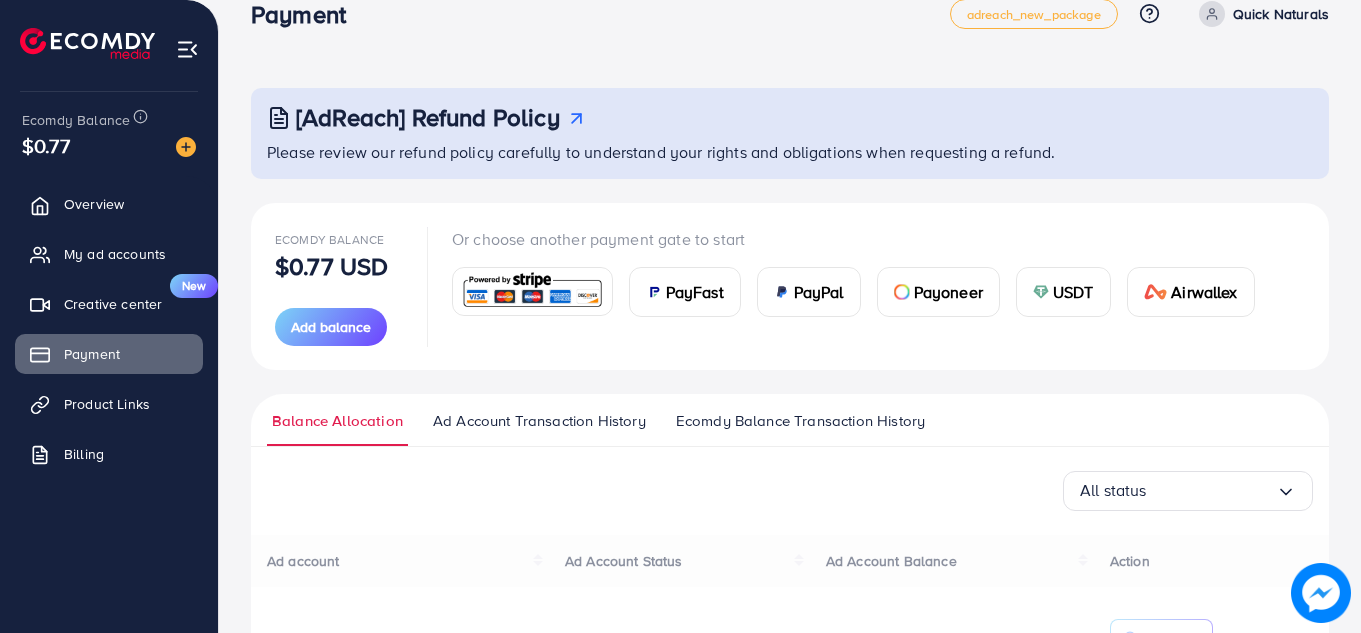 click on "USDT" at bounding box center (1063, 292) 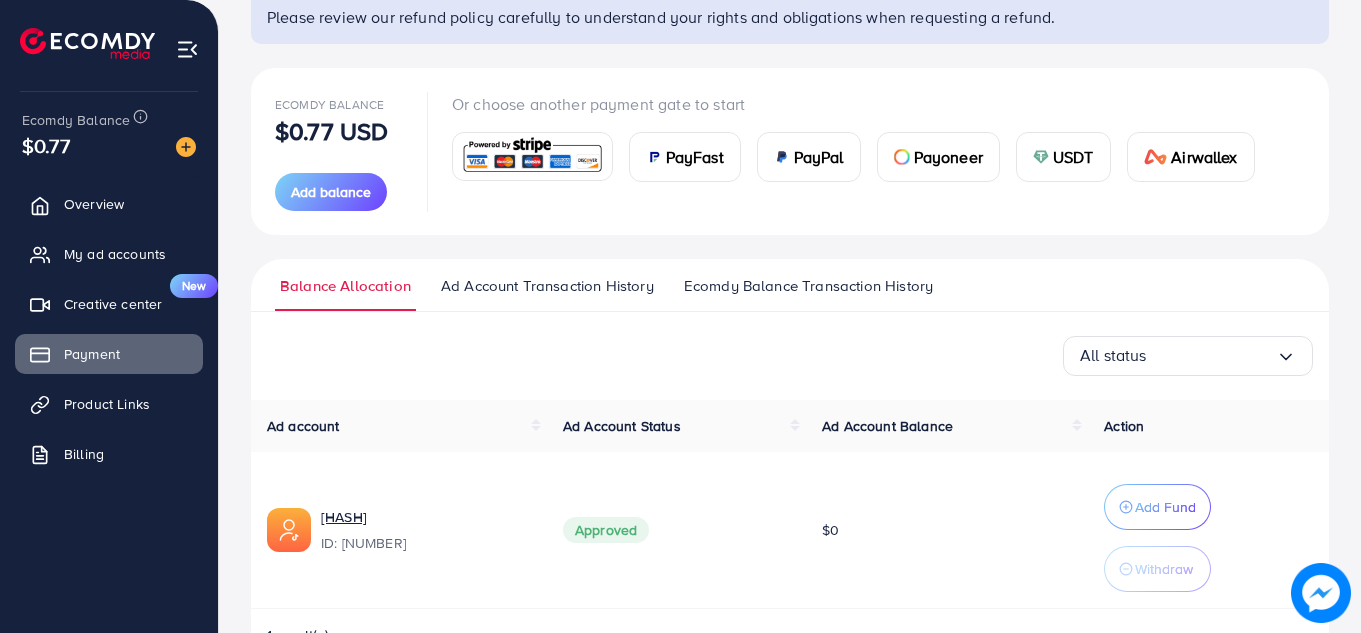 scroll, scrollTop: 177, scrollLeft: 0, axis: vertical 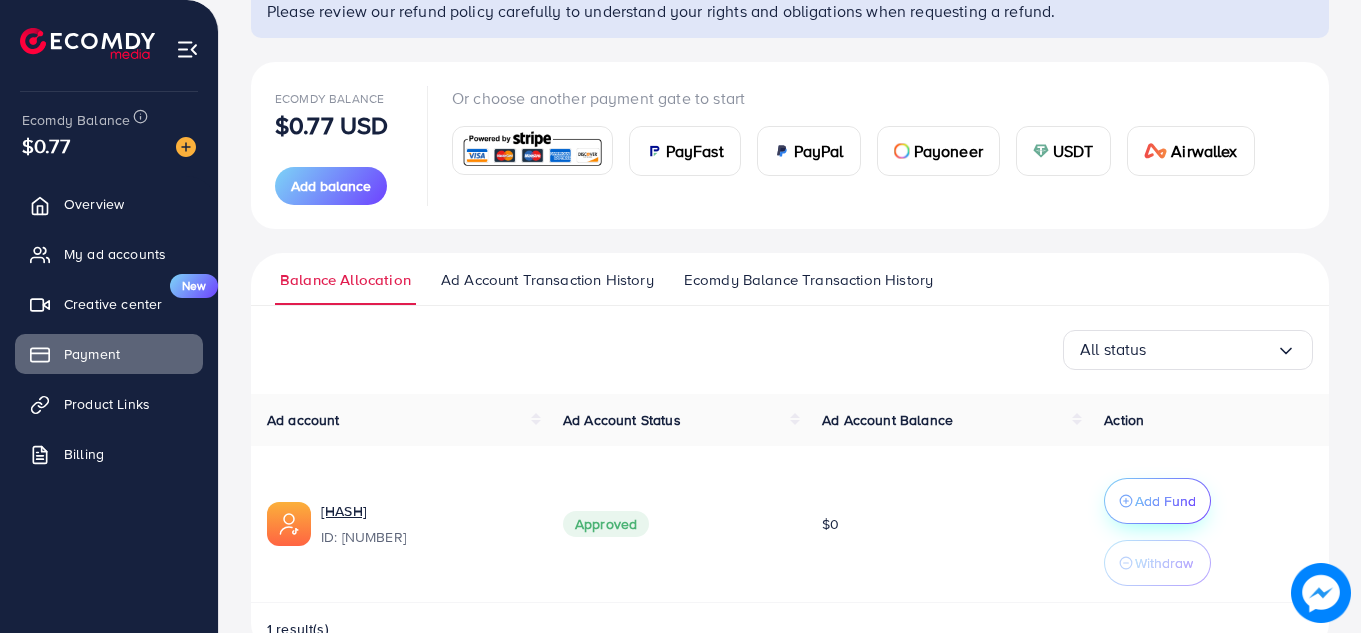 click on "Add Fund" at bounding box center (1165, 501) 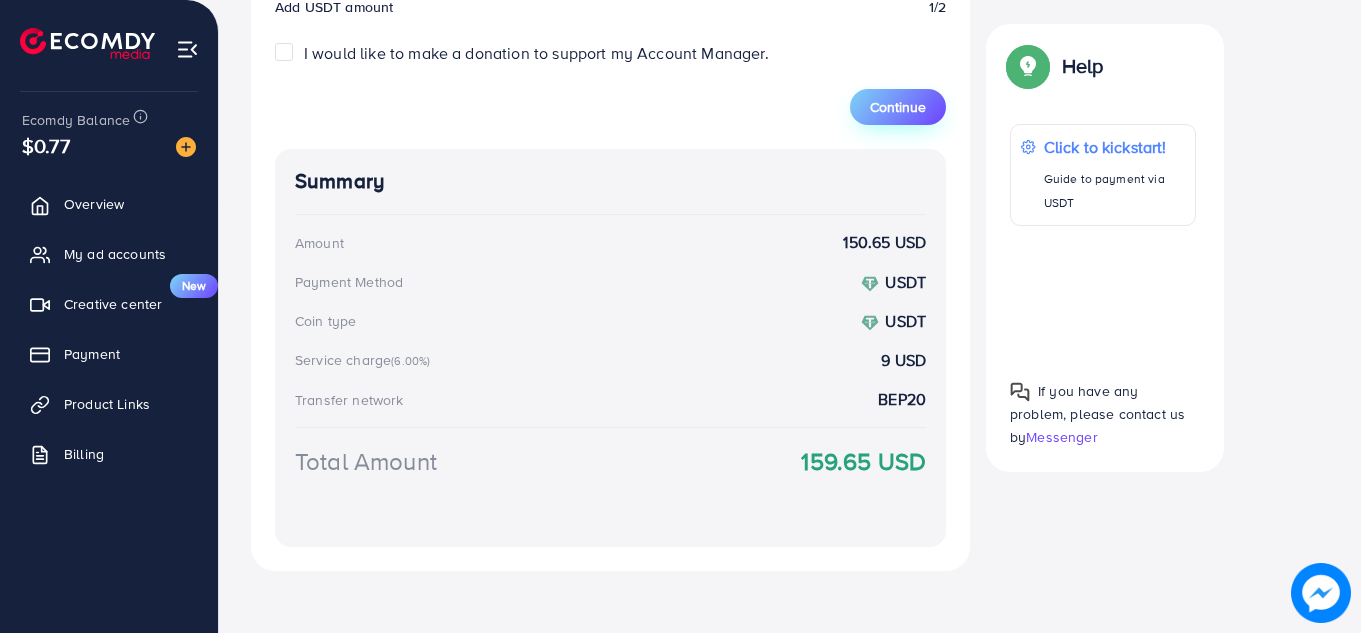 scroll, scrollTop: 879, scrollLeft: 0, axis: vertical 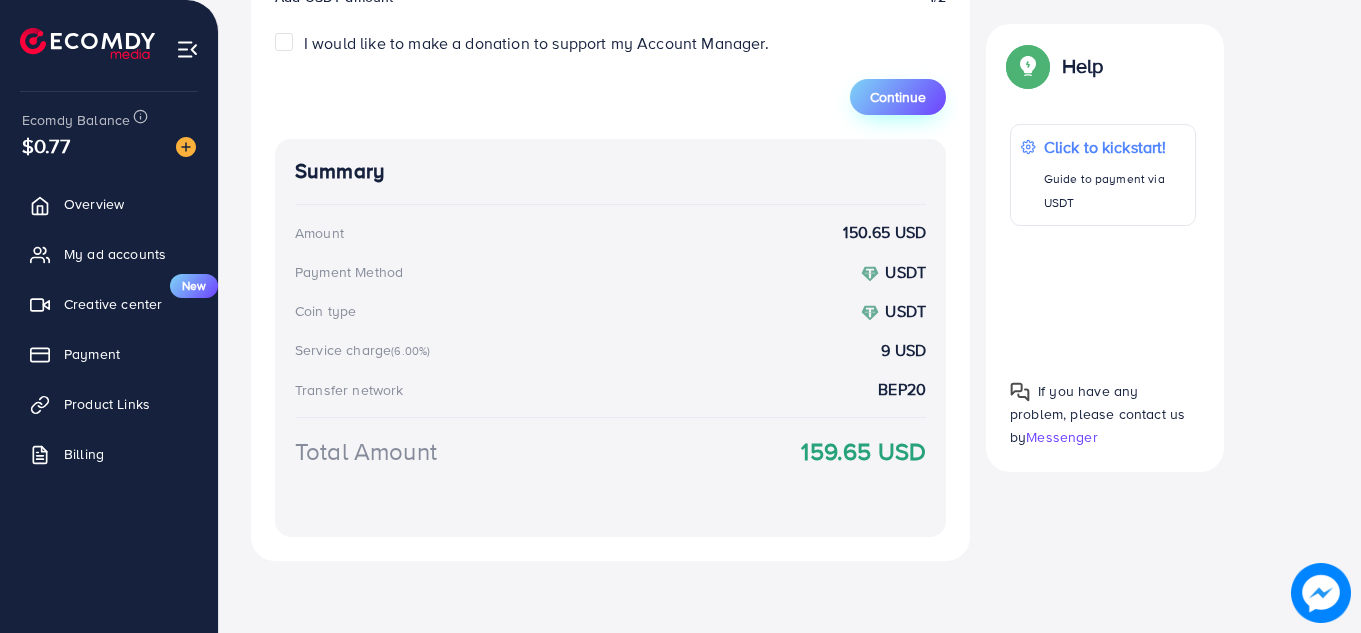 type on "***" 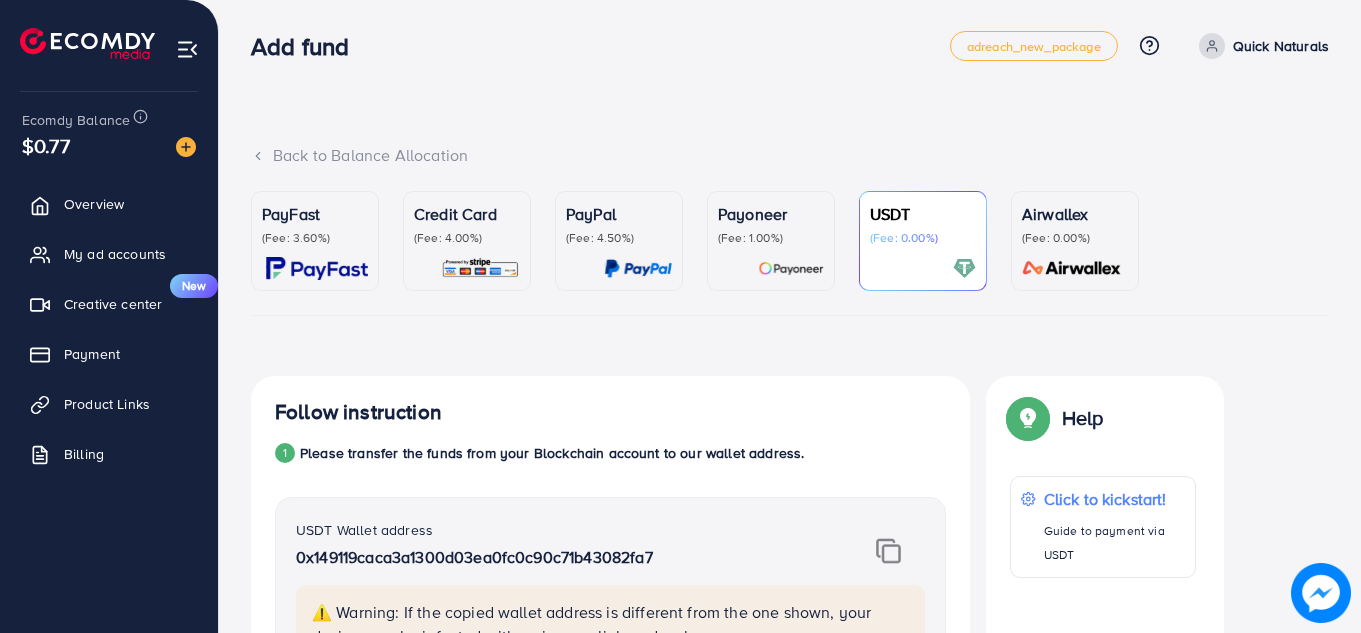 scroll, scrollTop: 0, scrollLeft: 0, axis: both 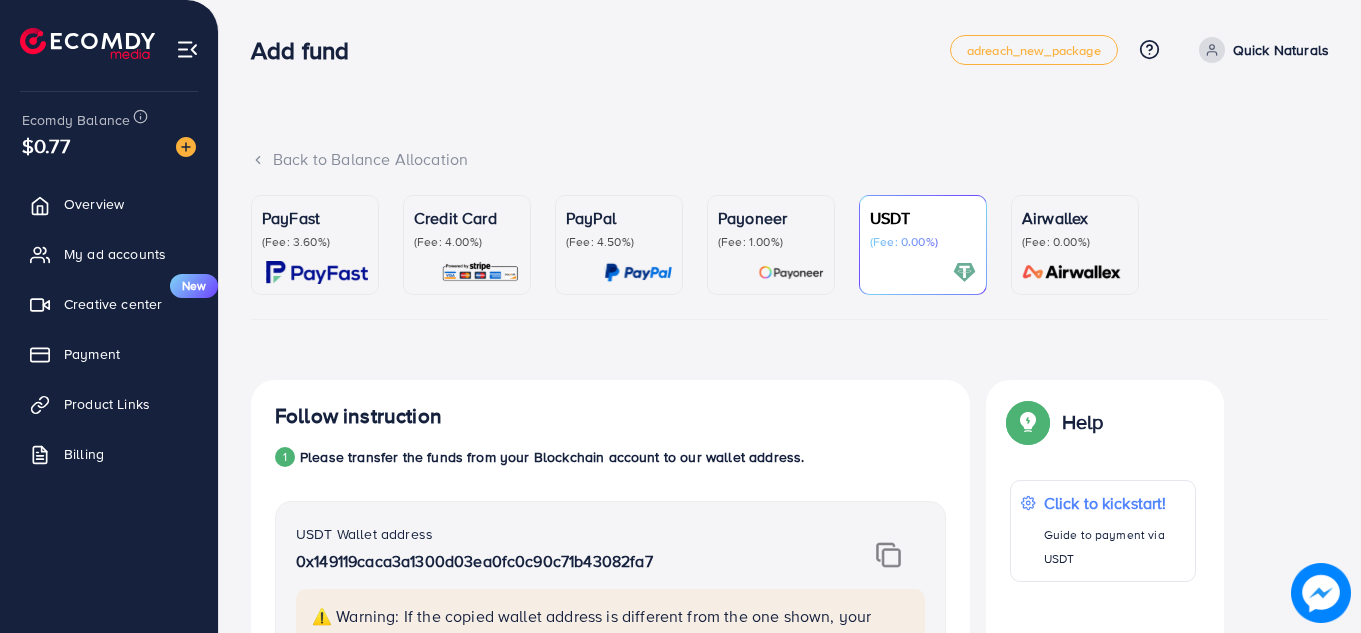 click on "USDT" at bounding box center [923, 218] 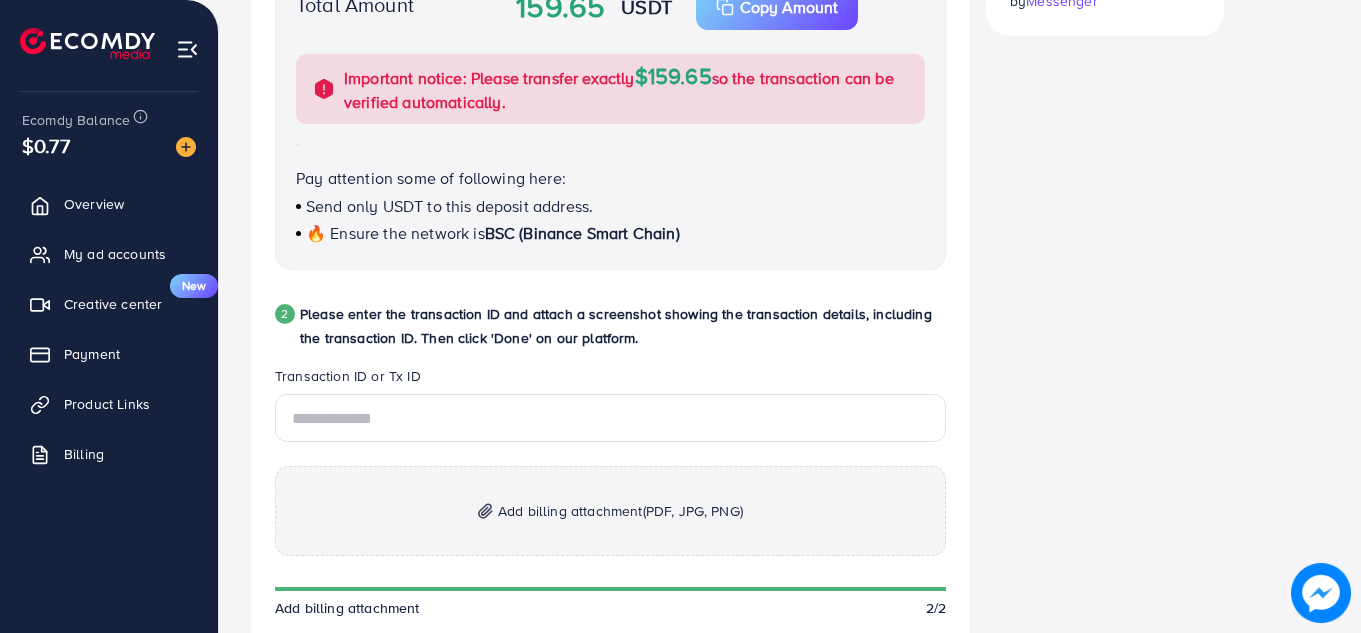 scroll, scrollTop: 898, scrollLeft: 0, axis: vertical 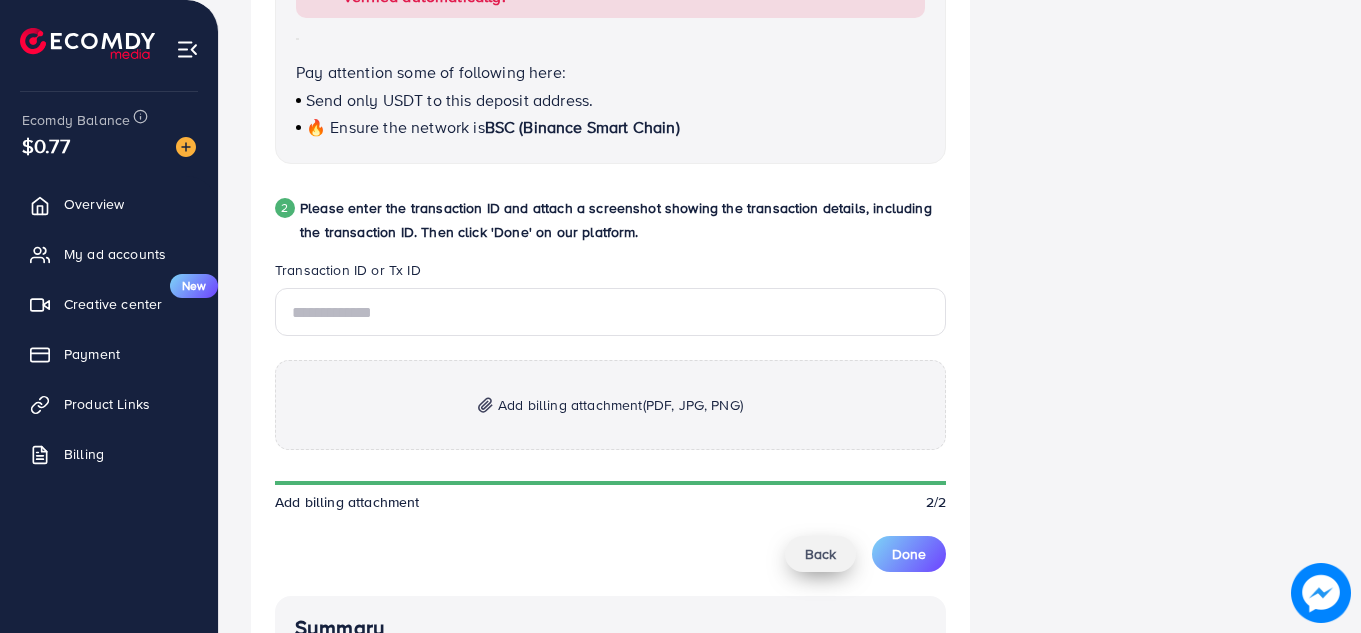 click on "Back" at bounding box center [820, 554] 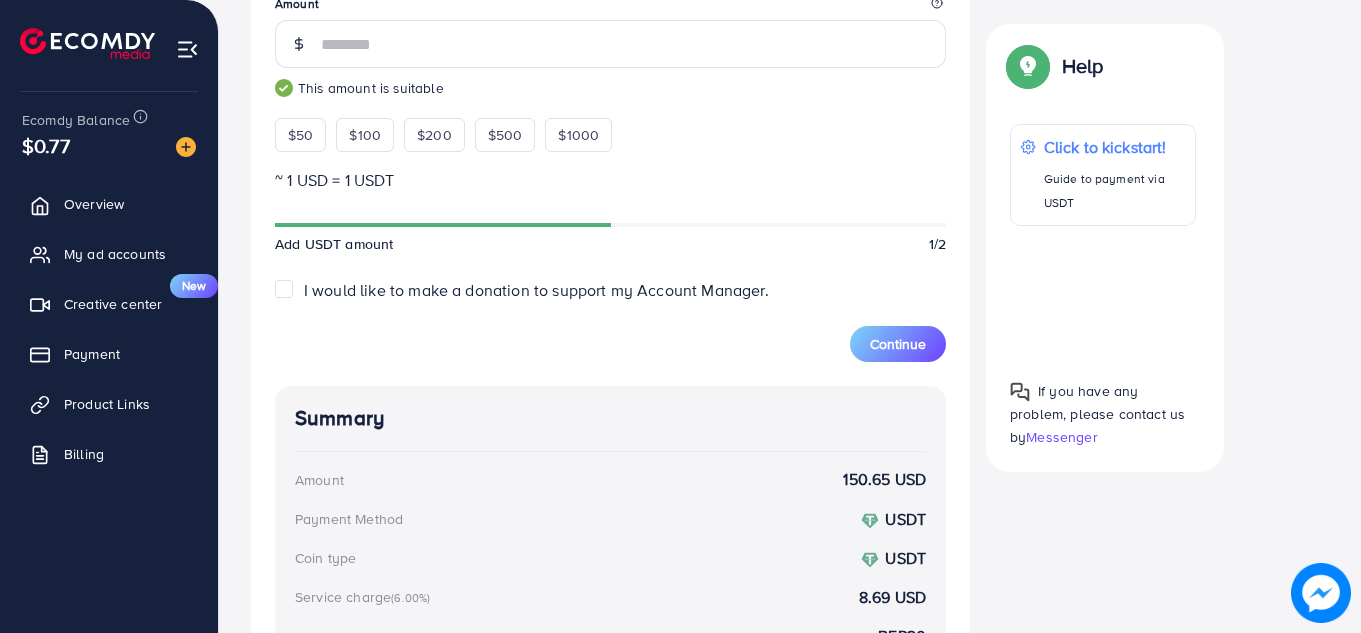 scroll, scrollTop: 645, scrollLeft: 0, axis: vertical 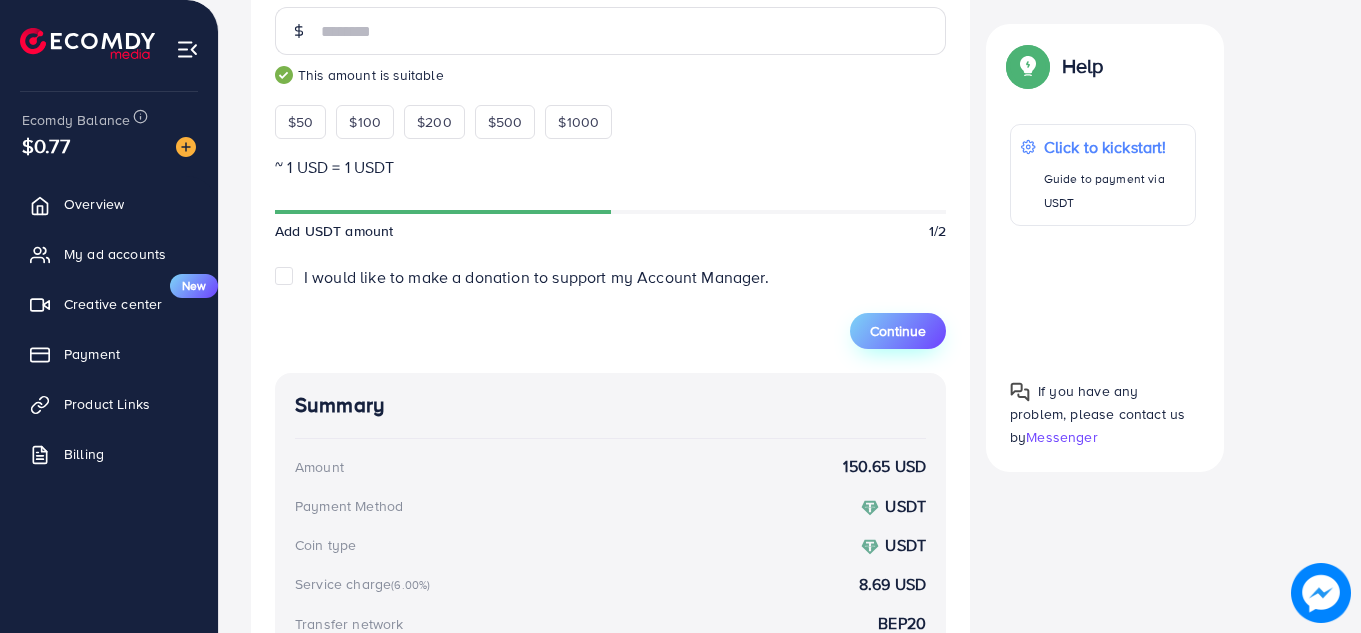 type on "***" 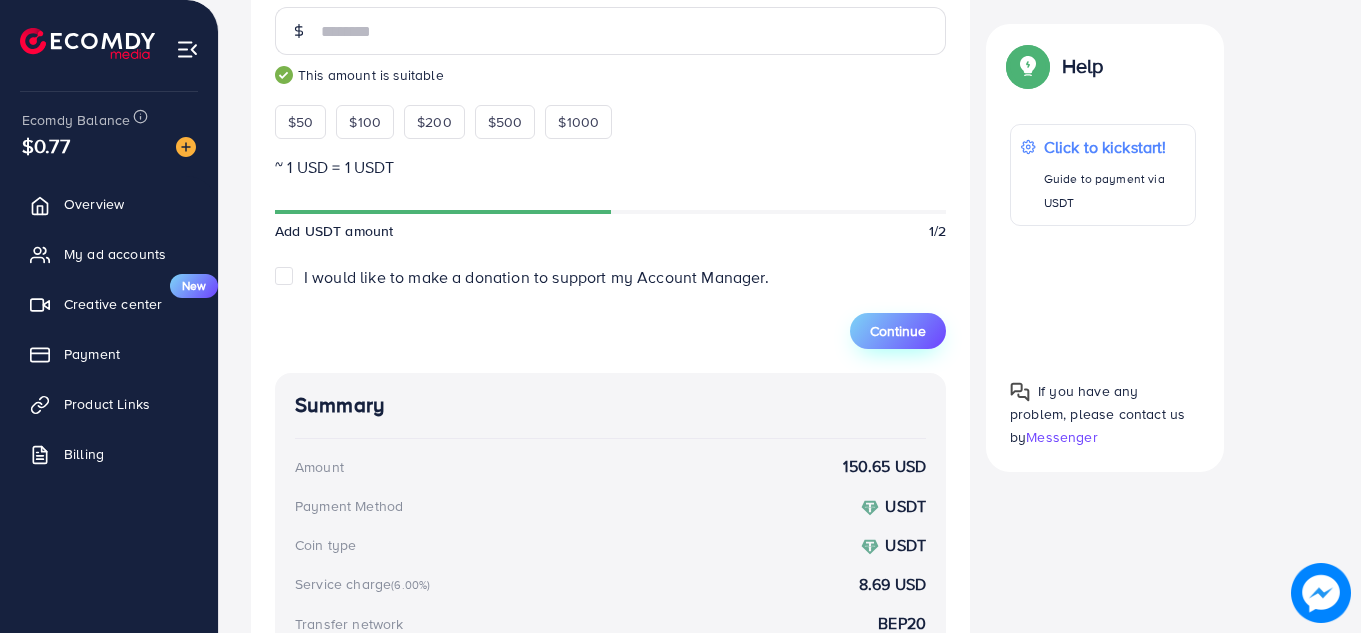 click on "Continue" at bounding box center (898, 331) 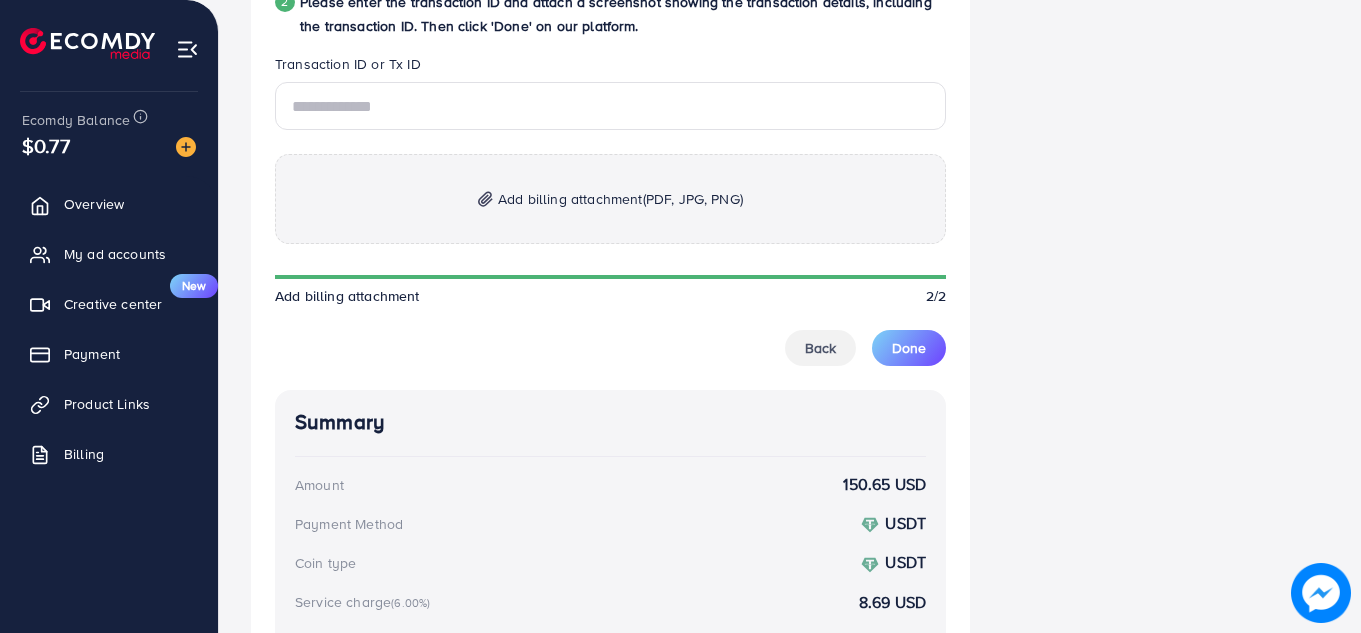 scroll, scrollTop: 1124, scrollLeft: 0, axis: vertical 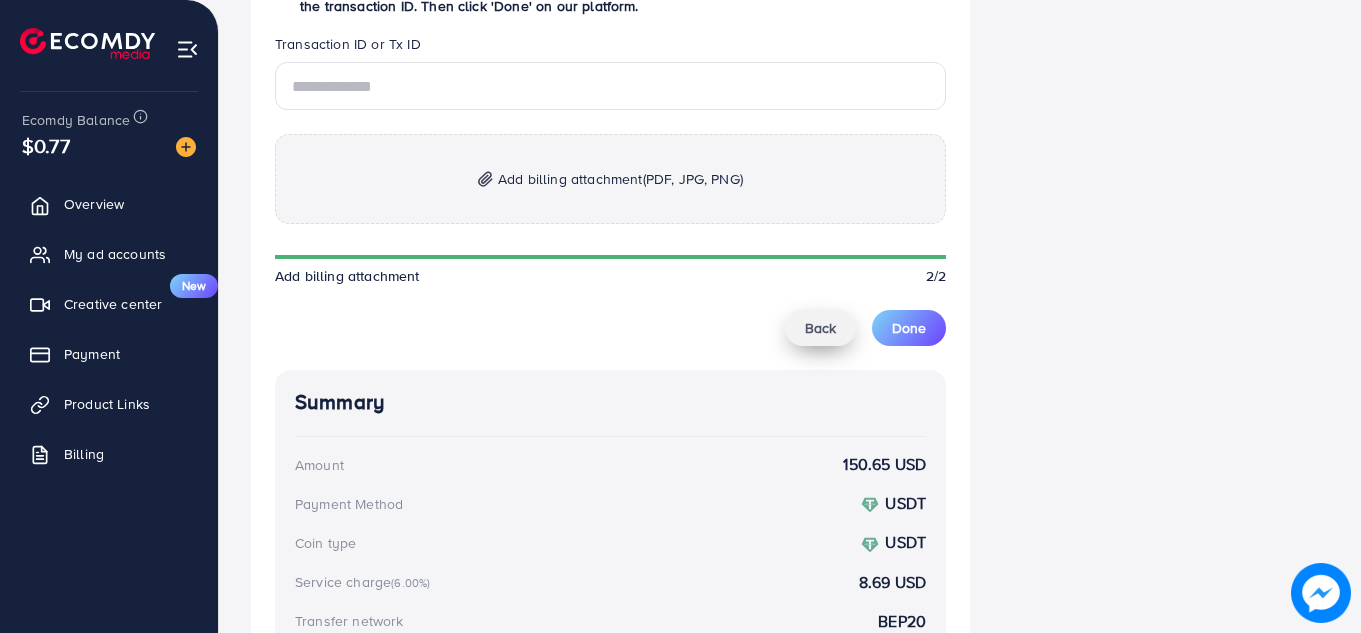 click on "Back" at bounding box center (820, 328) 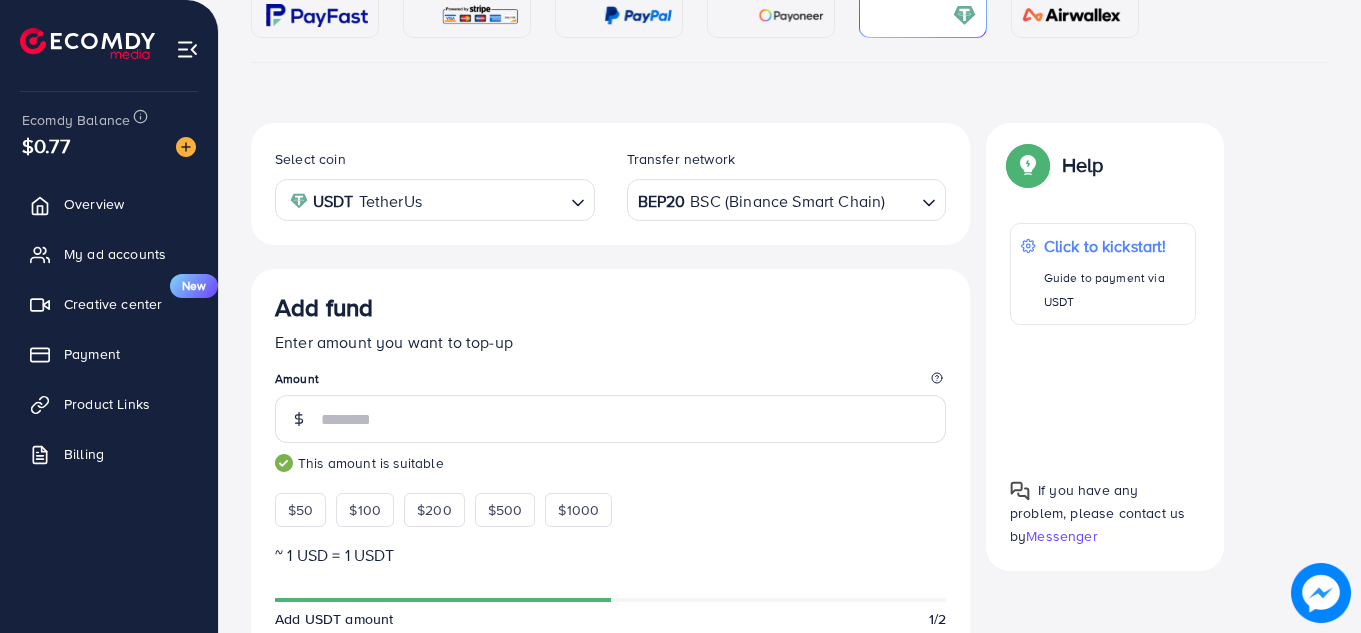 scroll, scrollTop: 258, scrollLeft: 0, axis: vertical 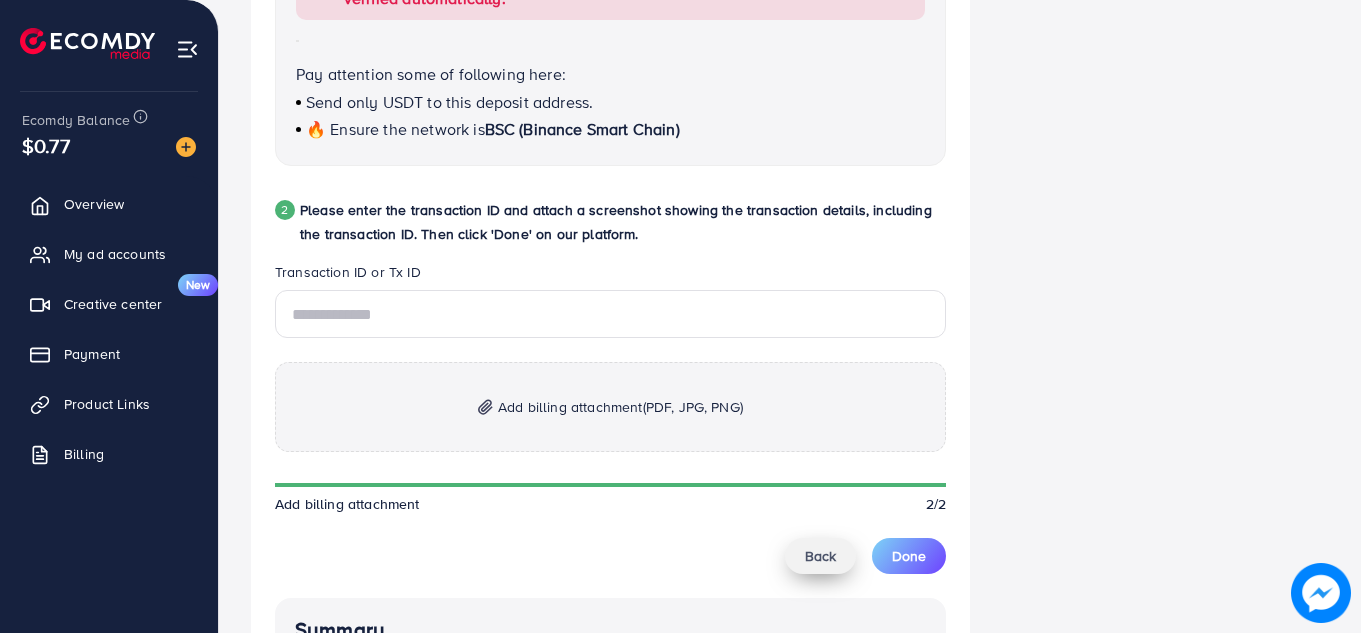 click on "Back" at bounding box center (820, 556) 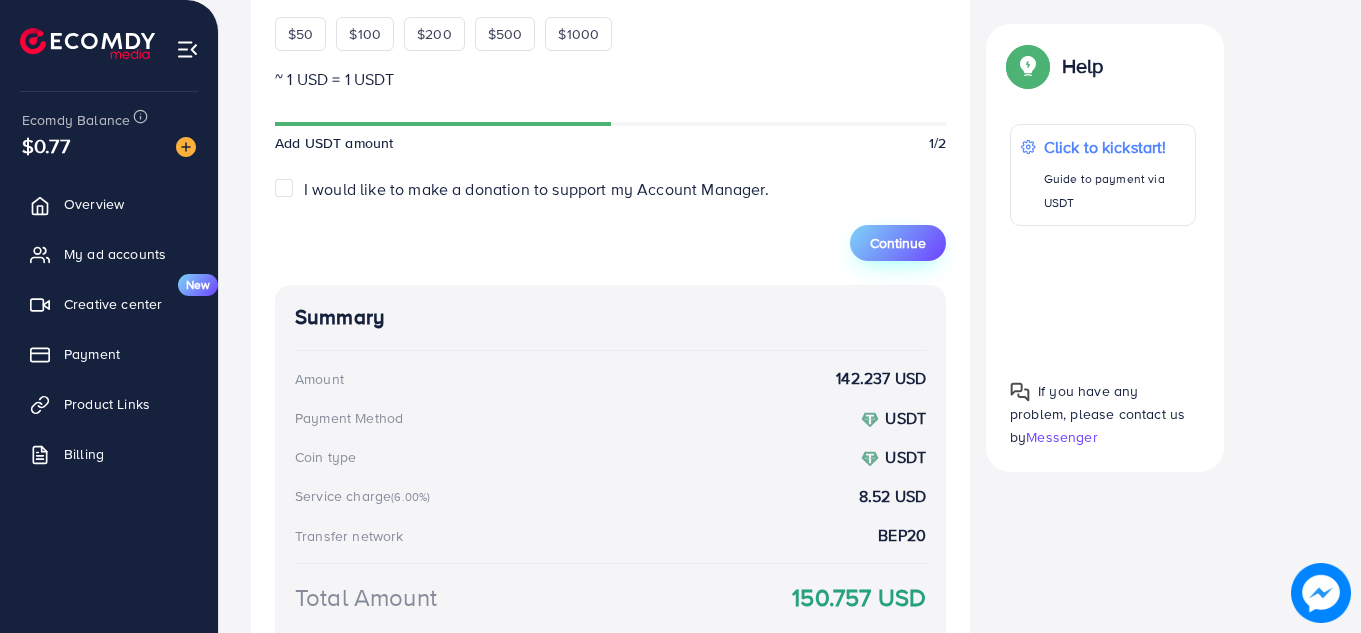 scroll, scrollTop: 728, scrollLeft: 0, axis: vertical 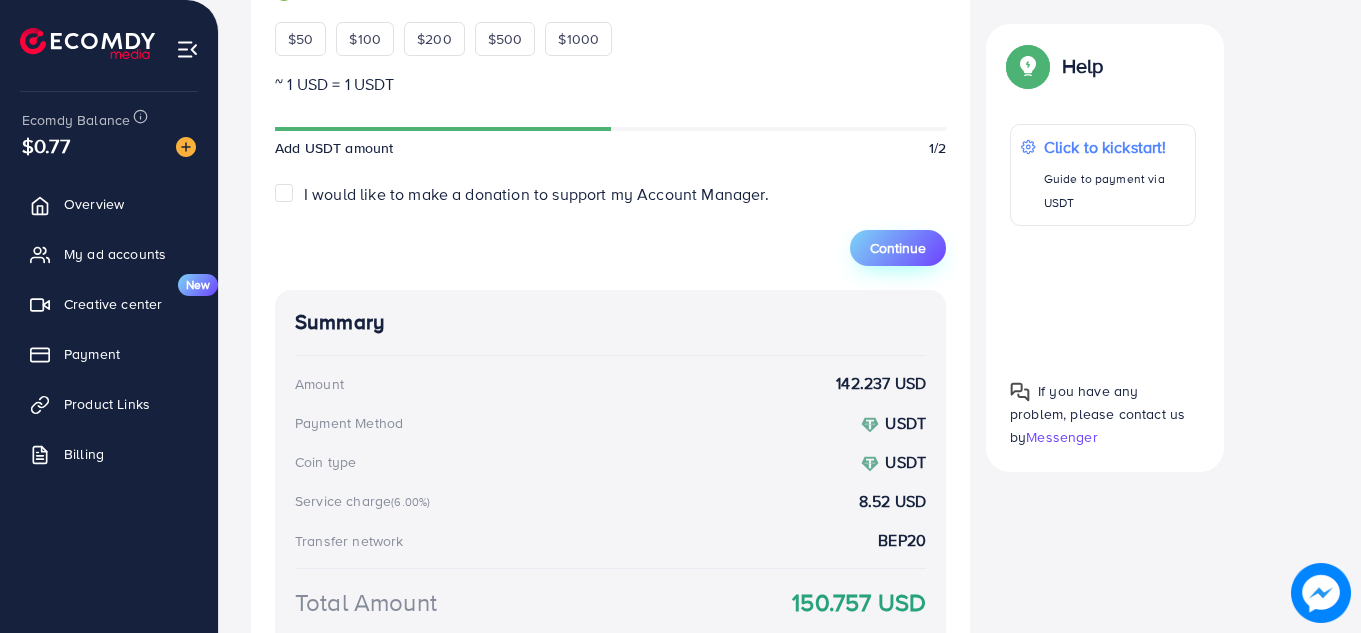 type on "***" 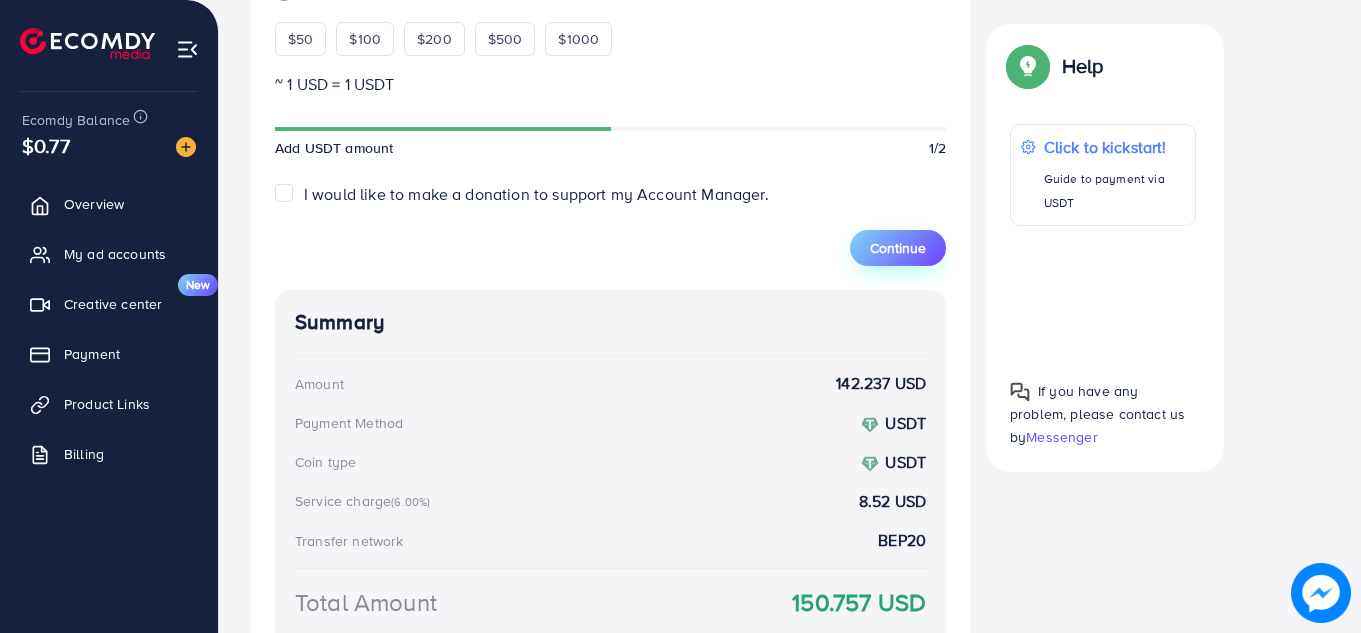 click on "Continue" at bounding box center (898, 248) 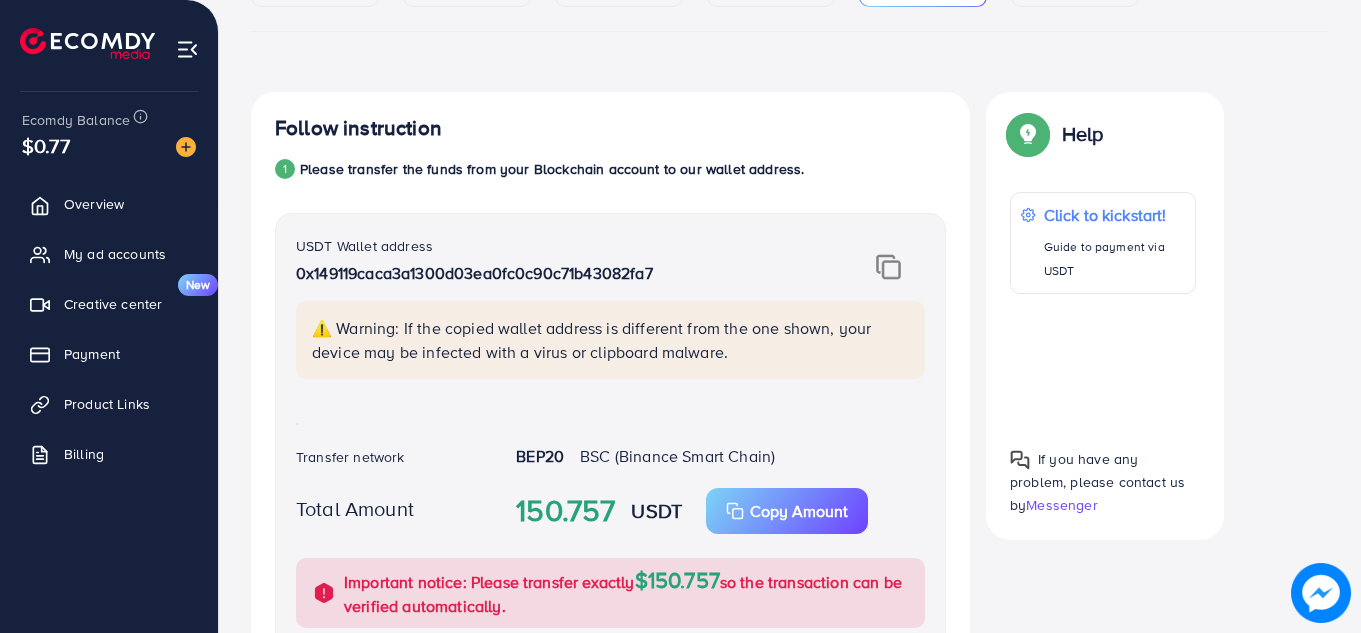scroll, scrollTop: 271, scrollLeft: 0, axis: vertical 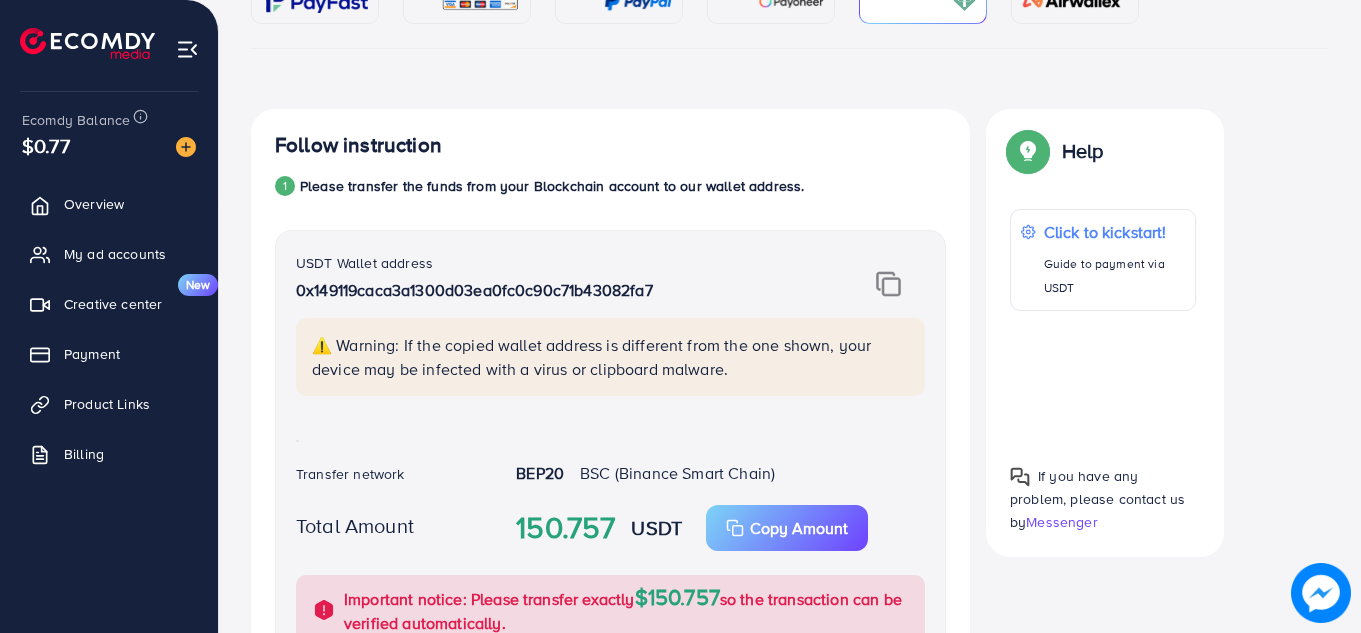 click at bounding box center [888, 284] 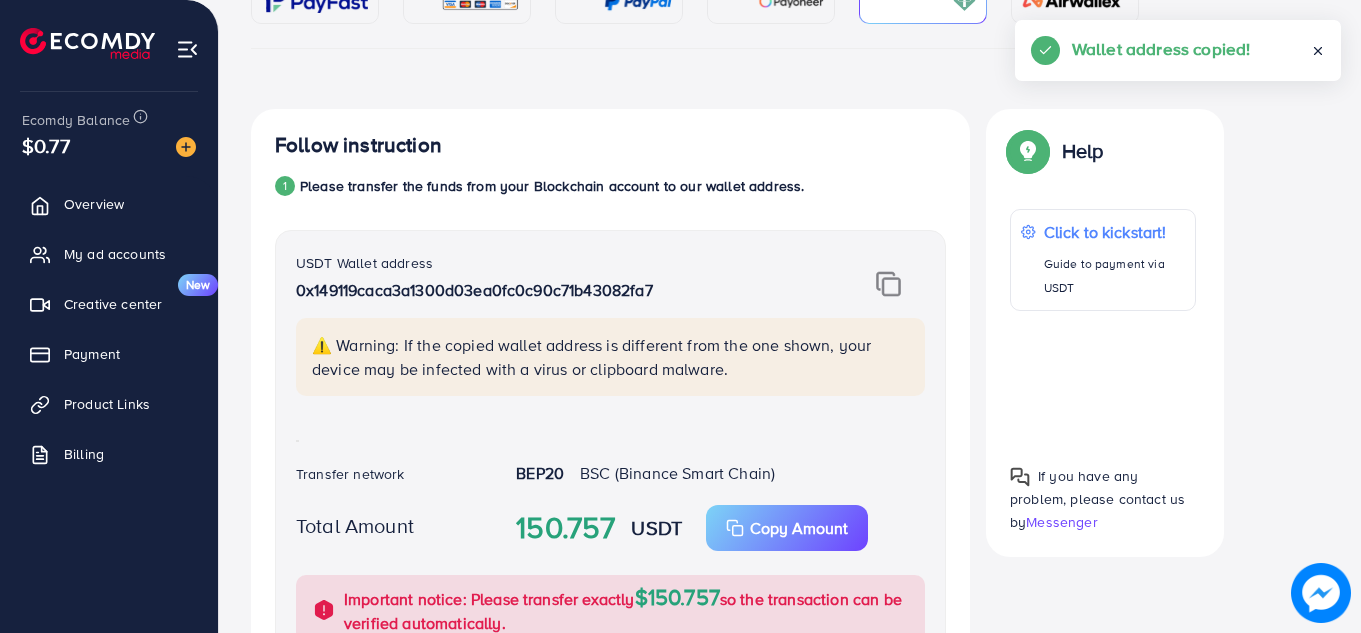 click at bounding box center [888, 284] 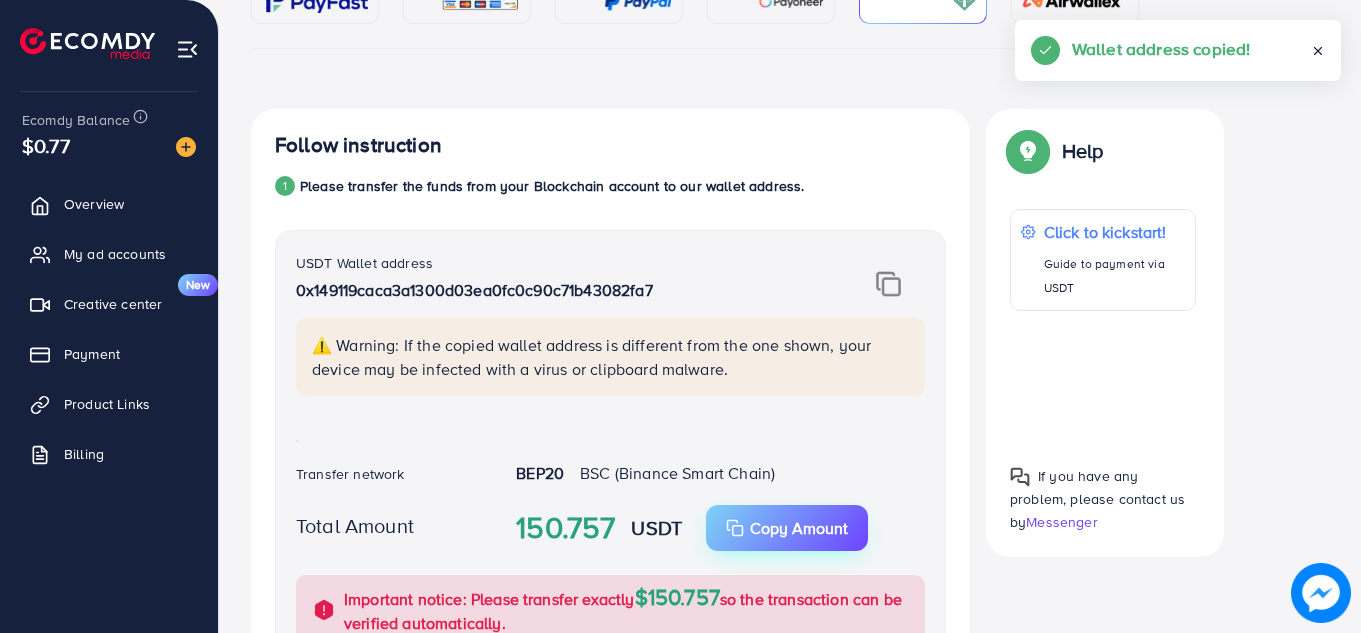 click on "Copy Amount" at bounding box center [799, 528] 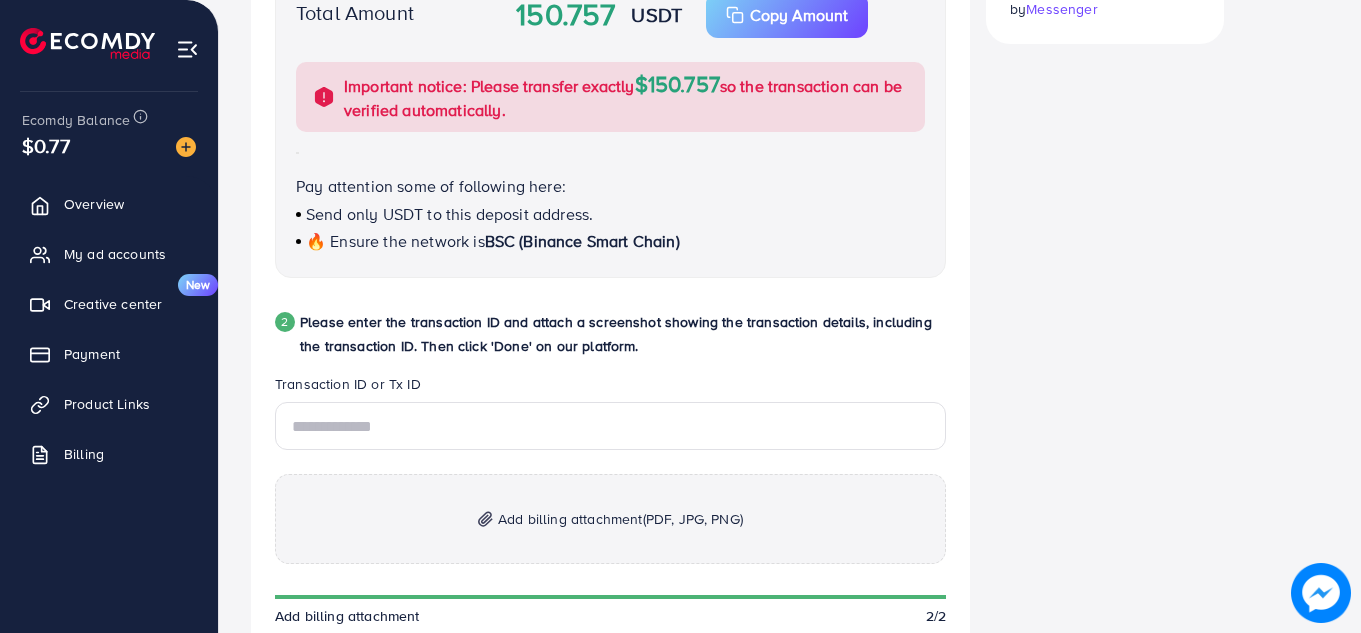 scroll, scrollTop: 787, scrollLeft: 0, axis: vertical 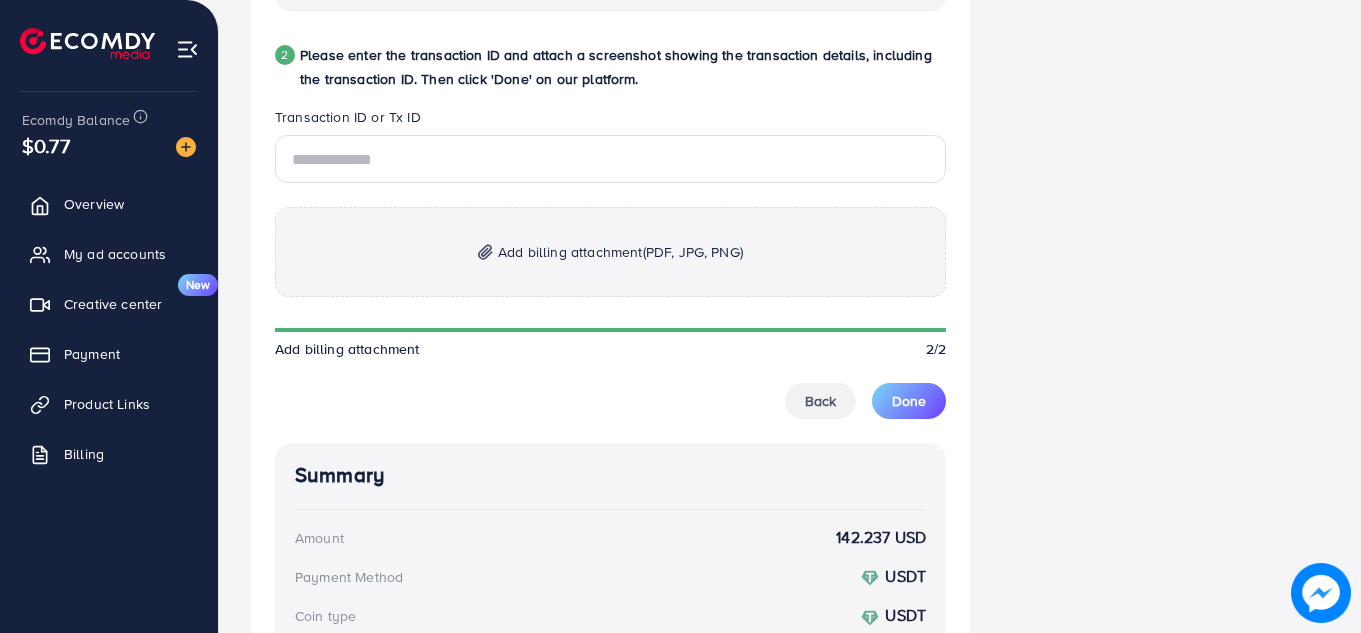 click on "Add billing attachment  (PDF, JPG, PNG)" at bounding box center [610, 252] 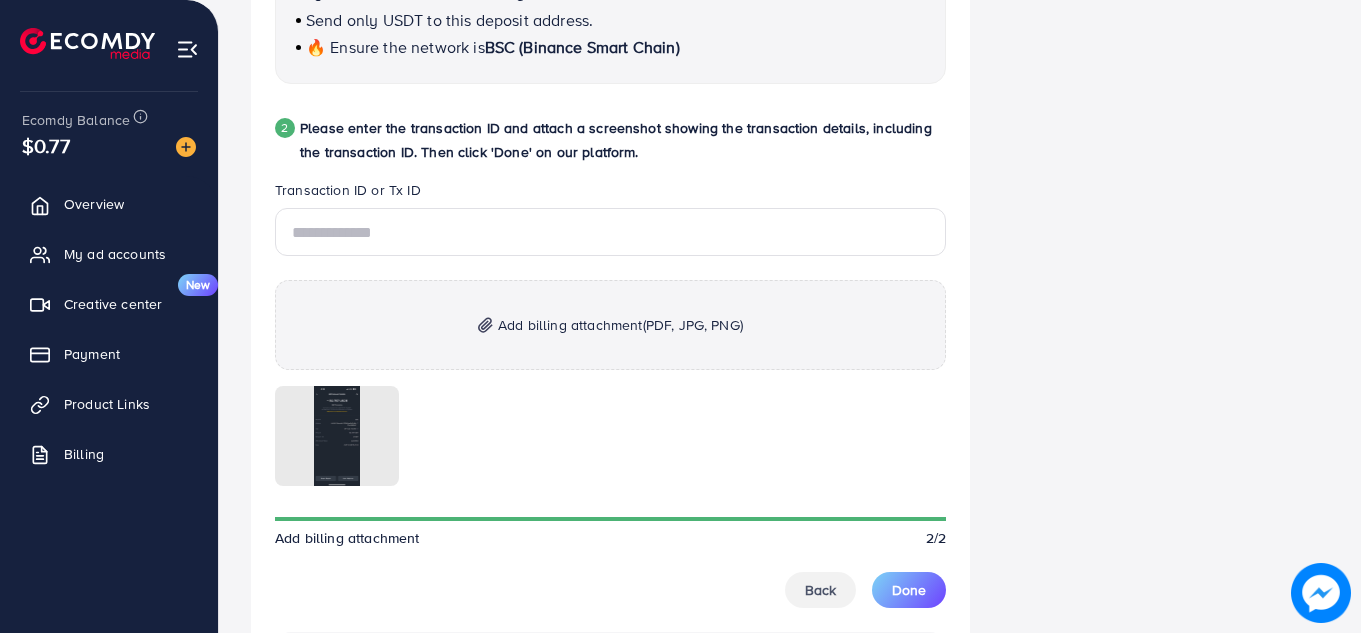 scroll, scrollTop: 964, scrollLeft: 0, axis: vertical 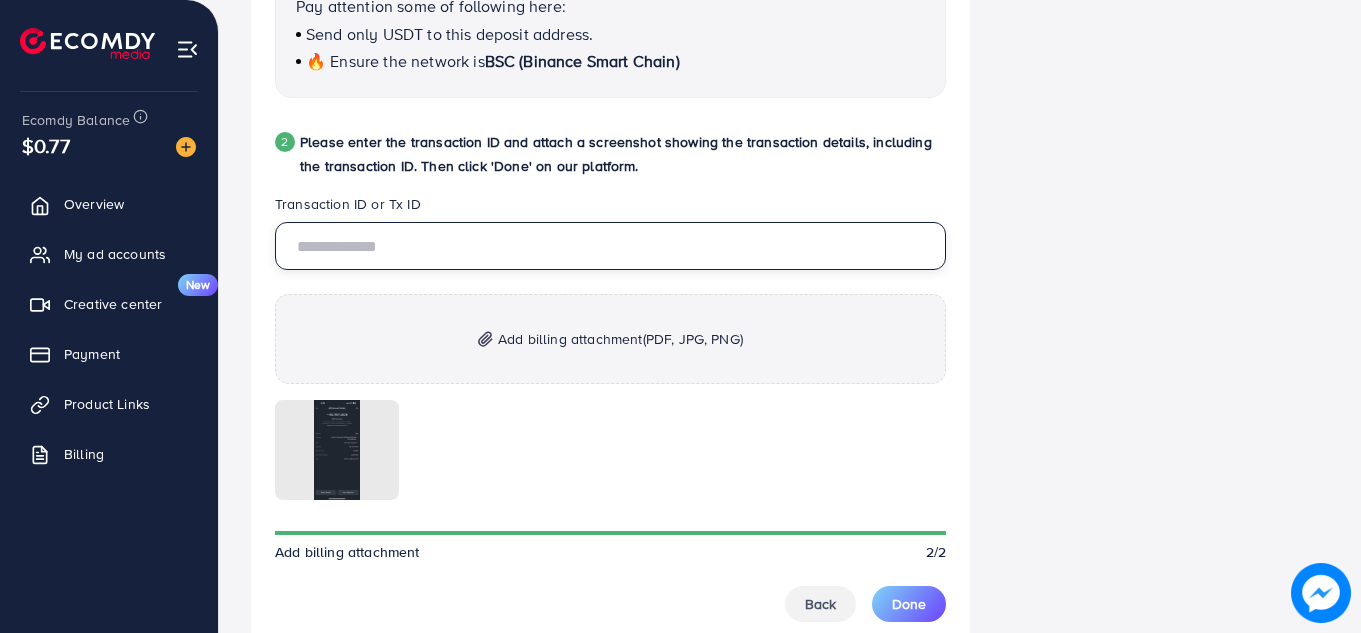 click at bounding box center (610, 246) 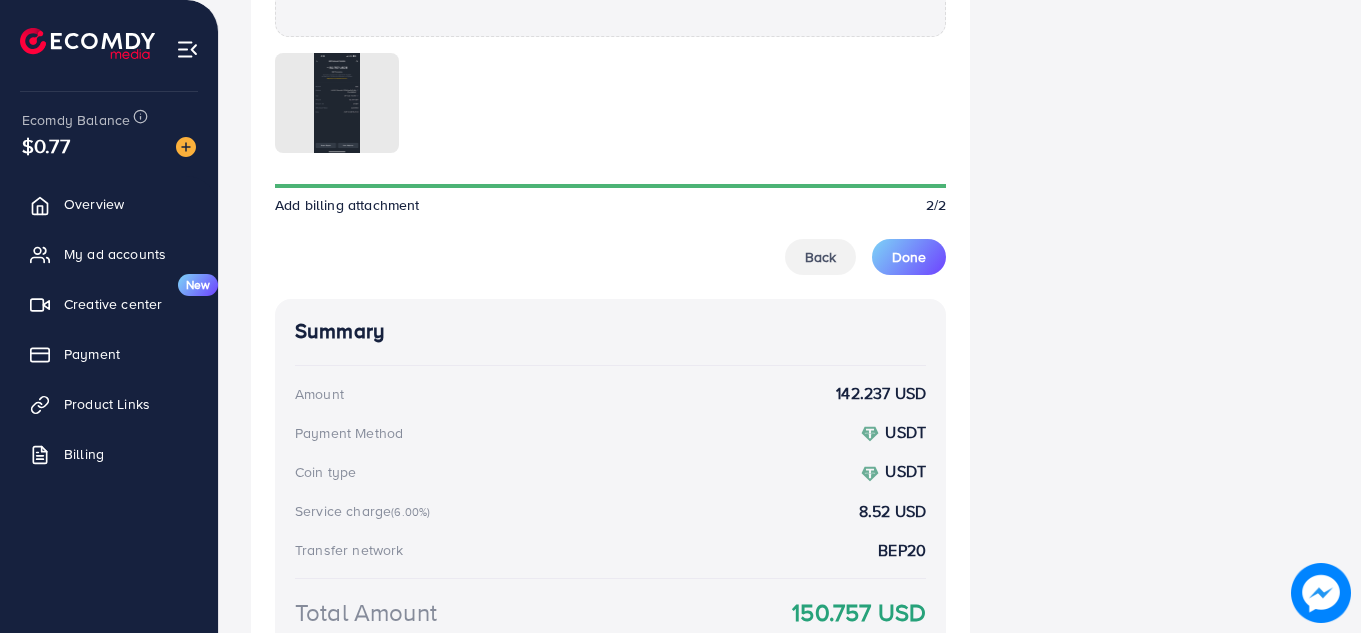 scroll, scrollTop: 1257, scrollLeft: 0, axis: vertical 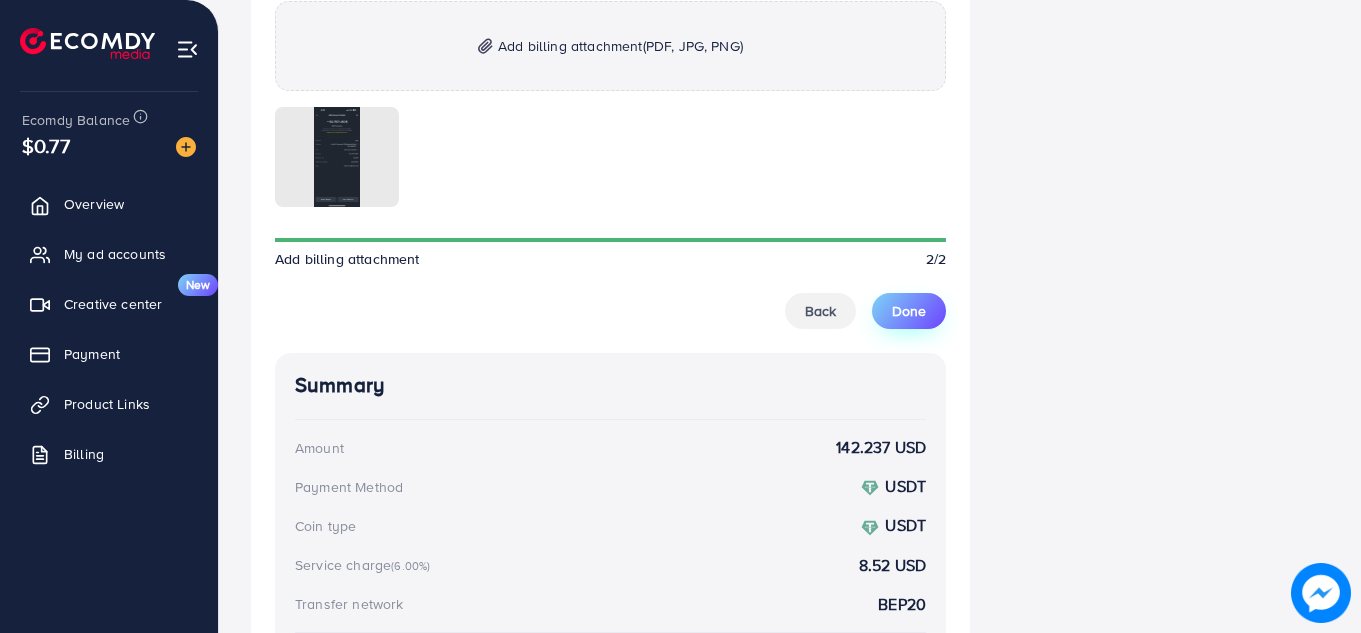 click on "Done" at bounding box center (909, 311) 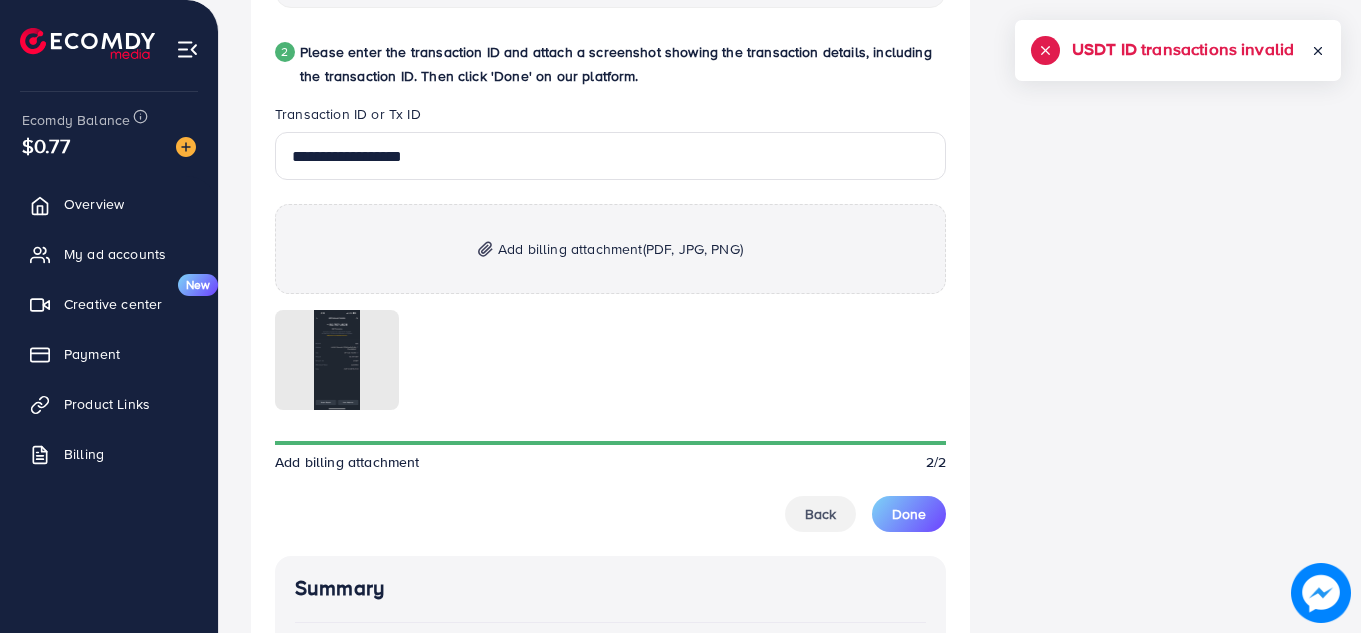 scroll, scrollTop: 1035, scrollLeft: 0, axis: vertical 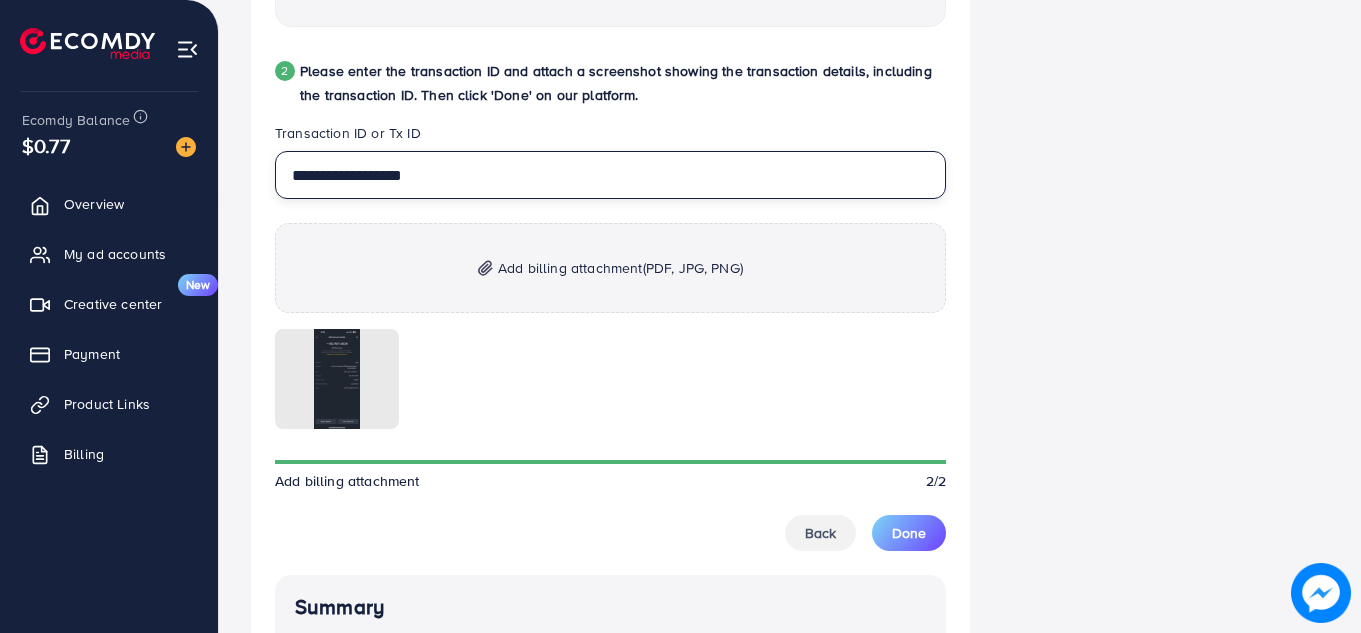 click on "**********" at bounding box center [610, 175] 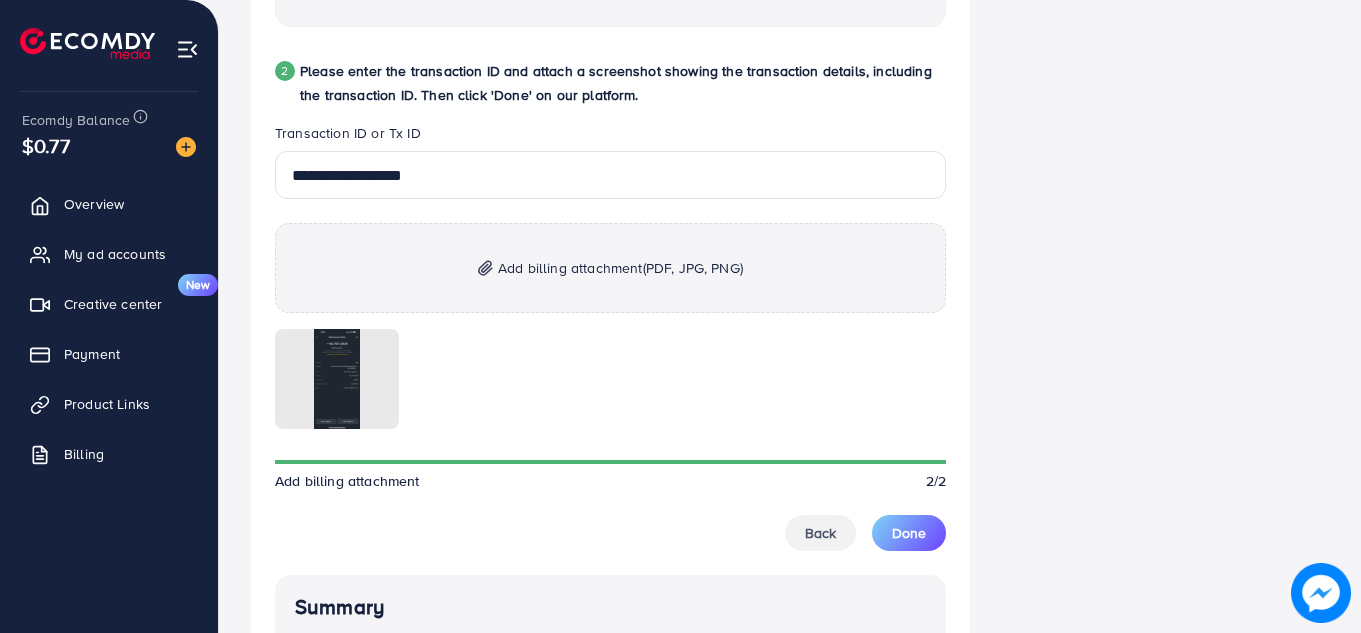 click on "Help   Help   Click to kickstart!   Guide to payment via USDT   If you have any problem, please contact us by   Messenger" at bounding box center [1105, 171] 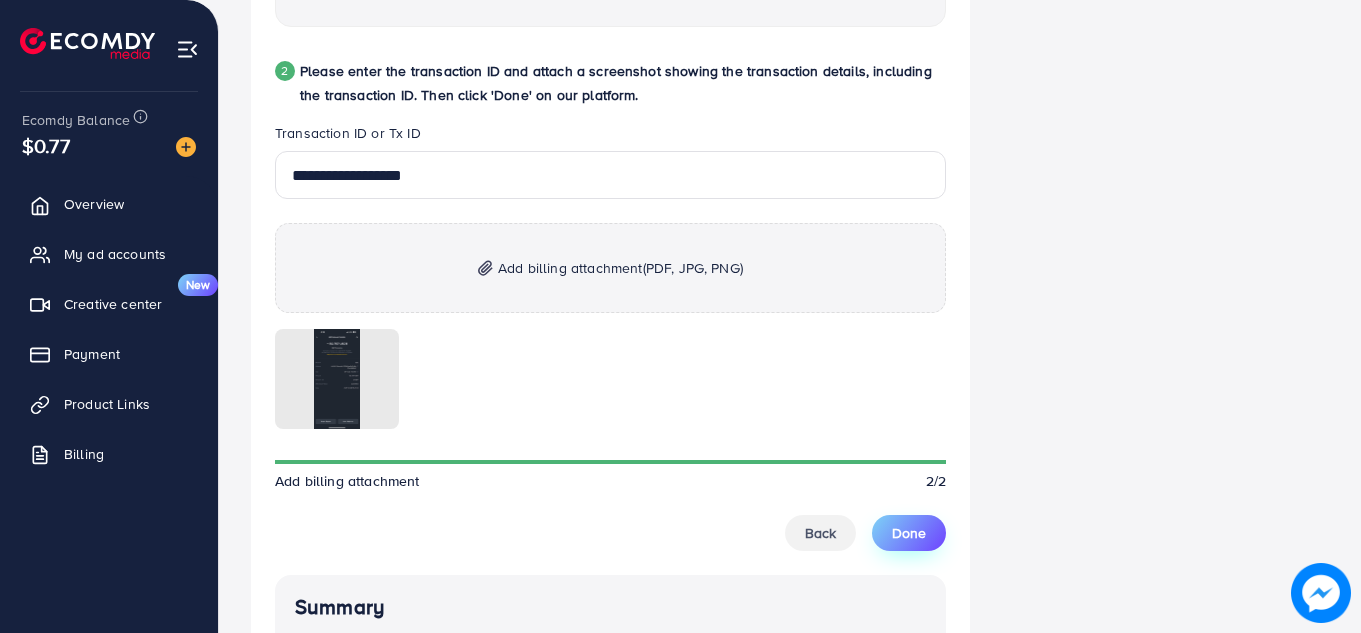 click on "Done" at bounding box center (909, 533) 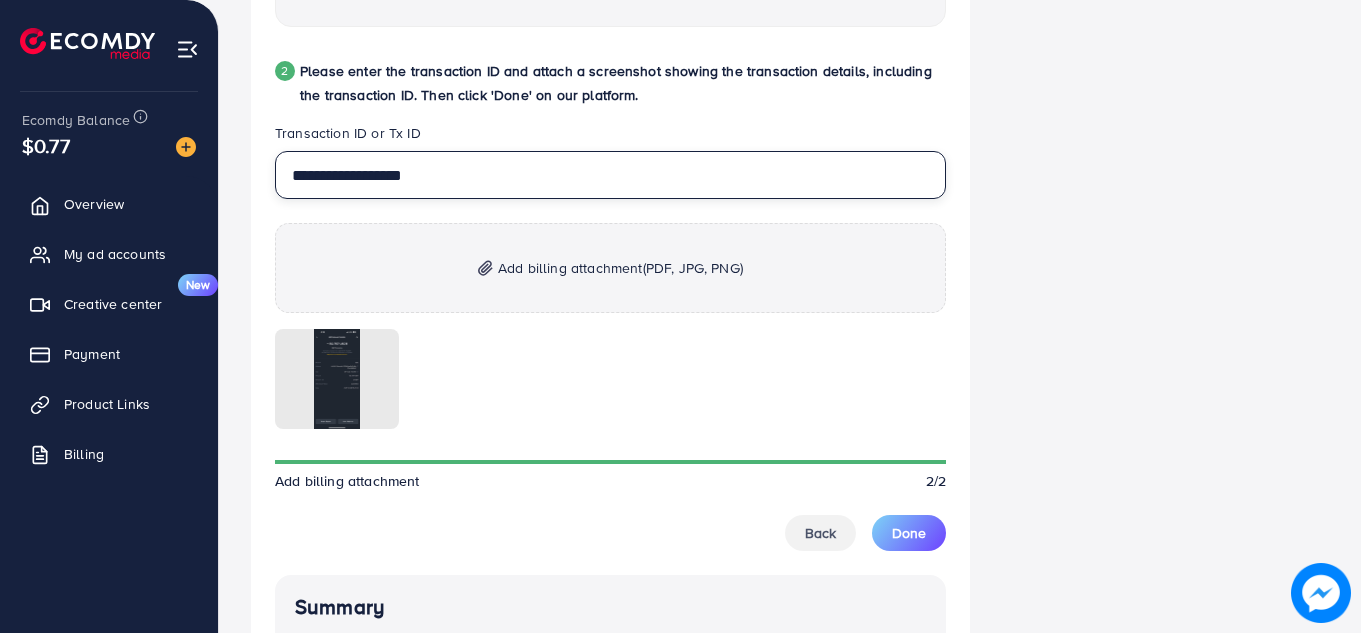 click on "**********" at bounding box center [610, 175] 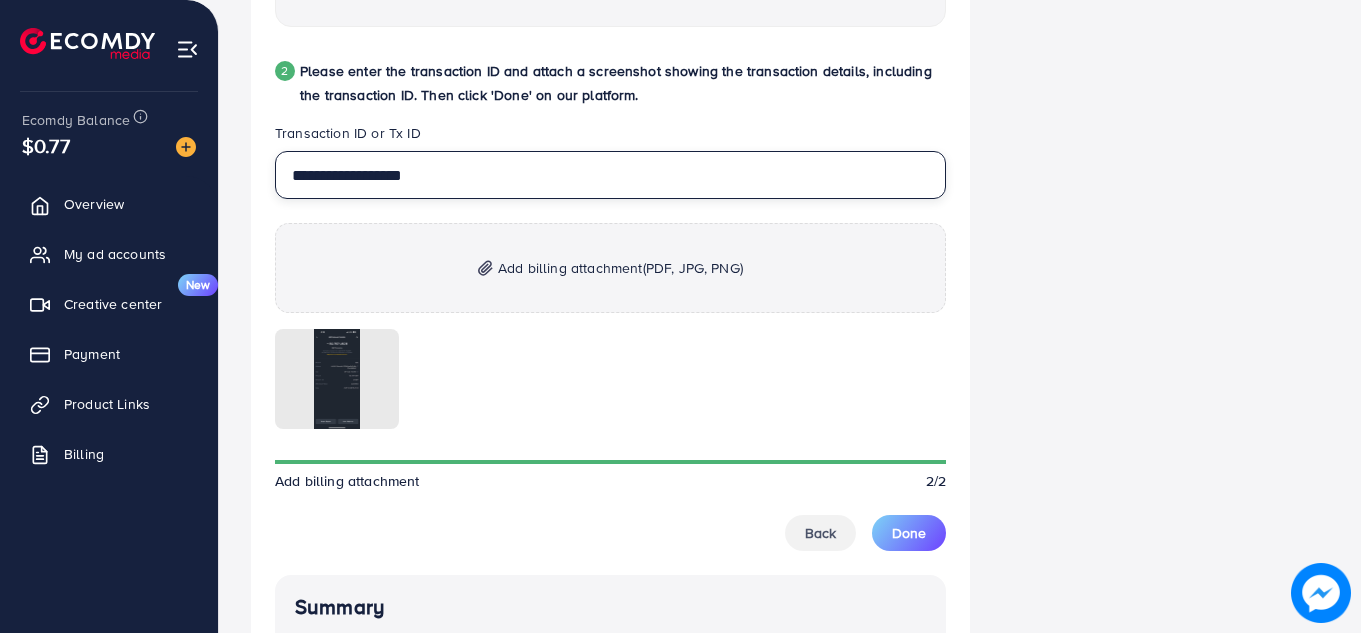paste 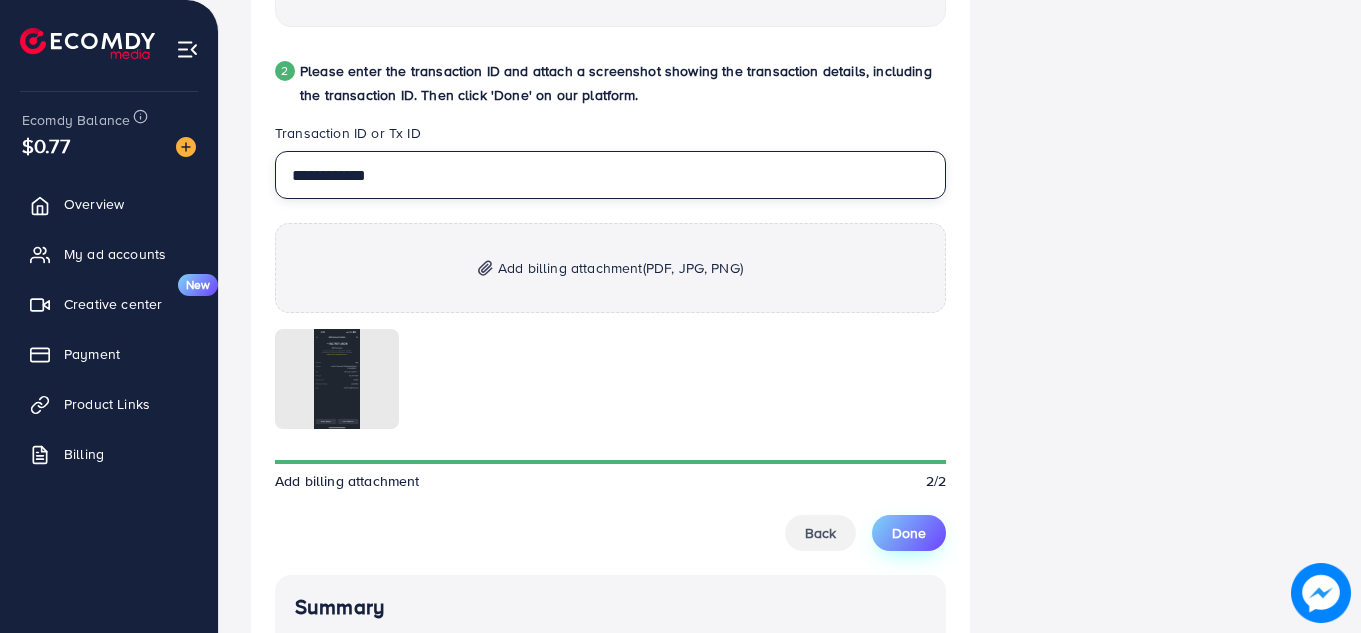 type on "**********" 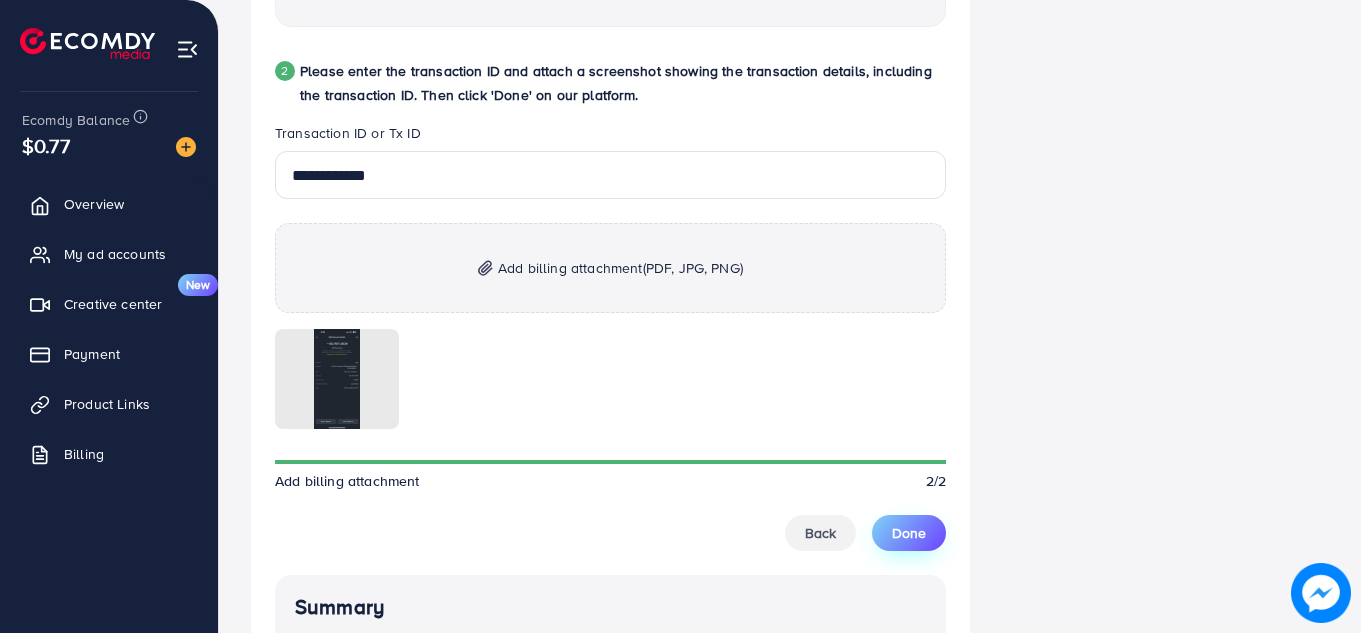 click on "Done" at bounding box center [909, 533] 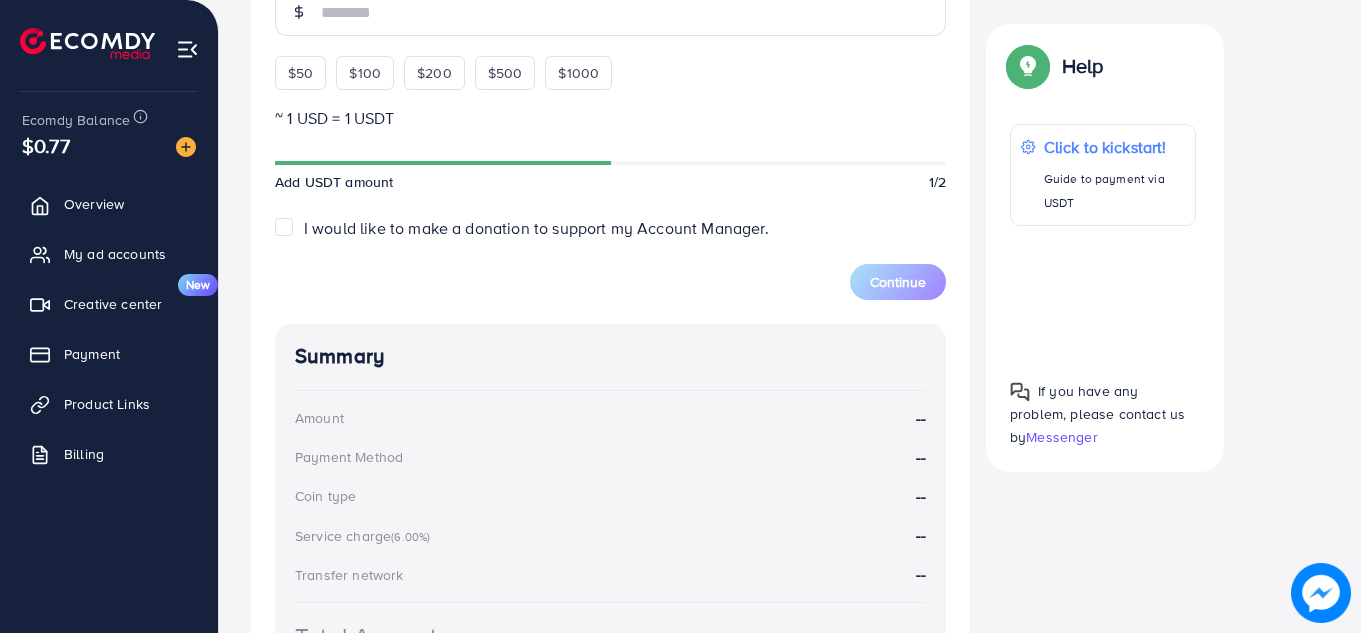 scroll, scrollTop: 300, scrollLeft: 0, axis: vertical 